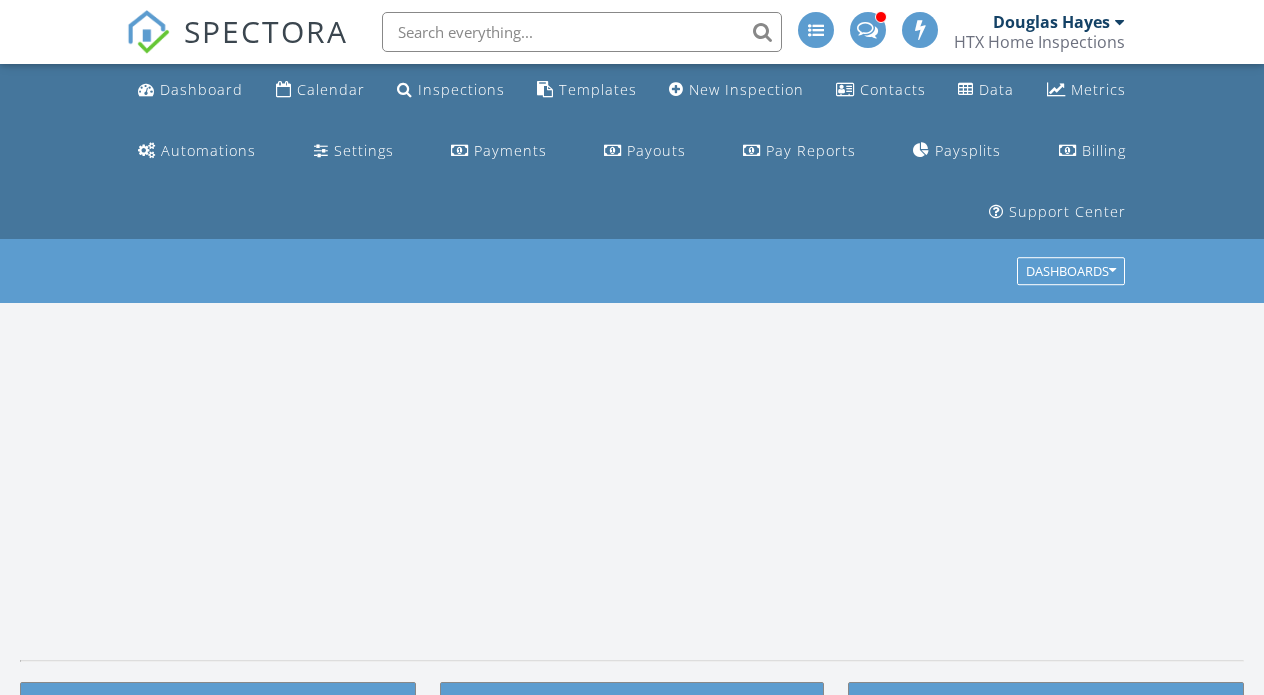 scroll, scrollTop: 0, scrollLeft: 0, axis: both 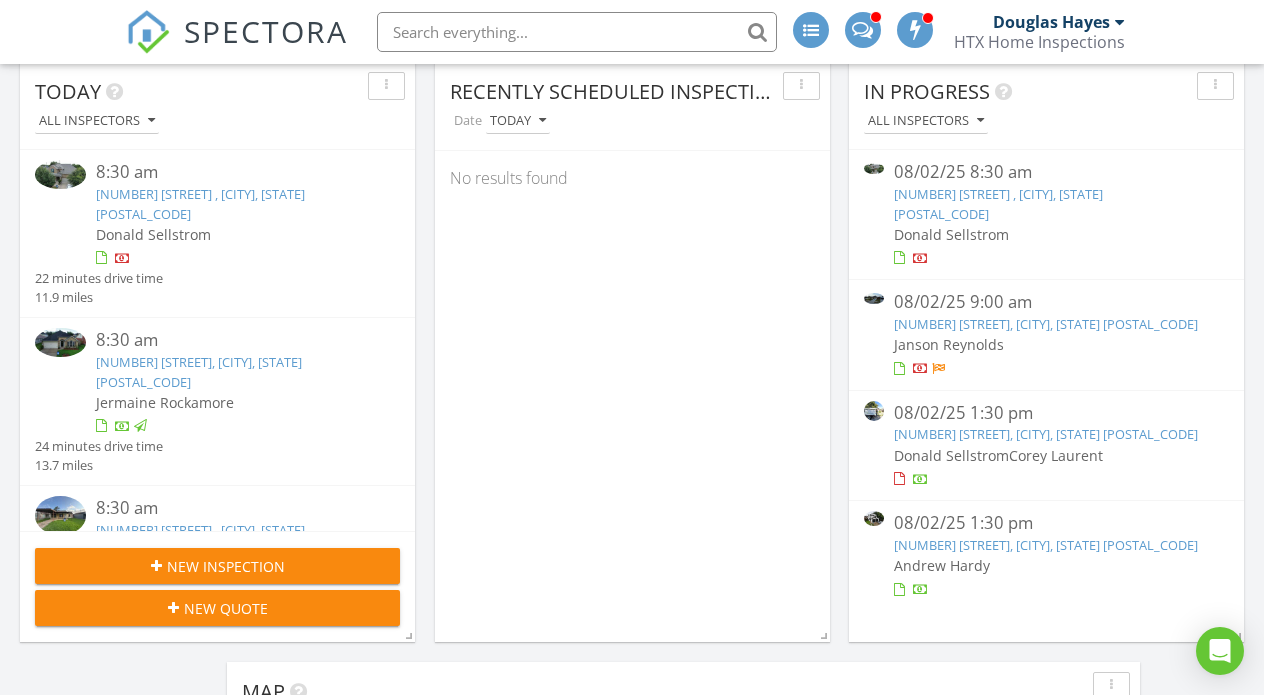 click on "08/02/25 9:00 am" at bounding box center (1046, 302) 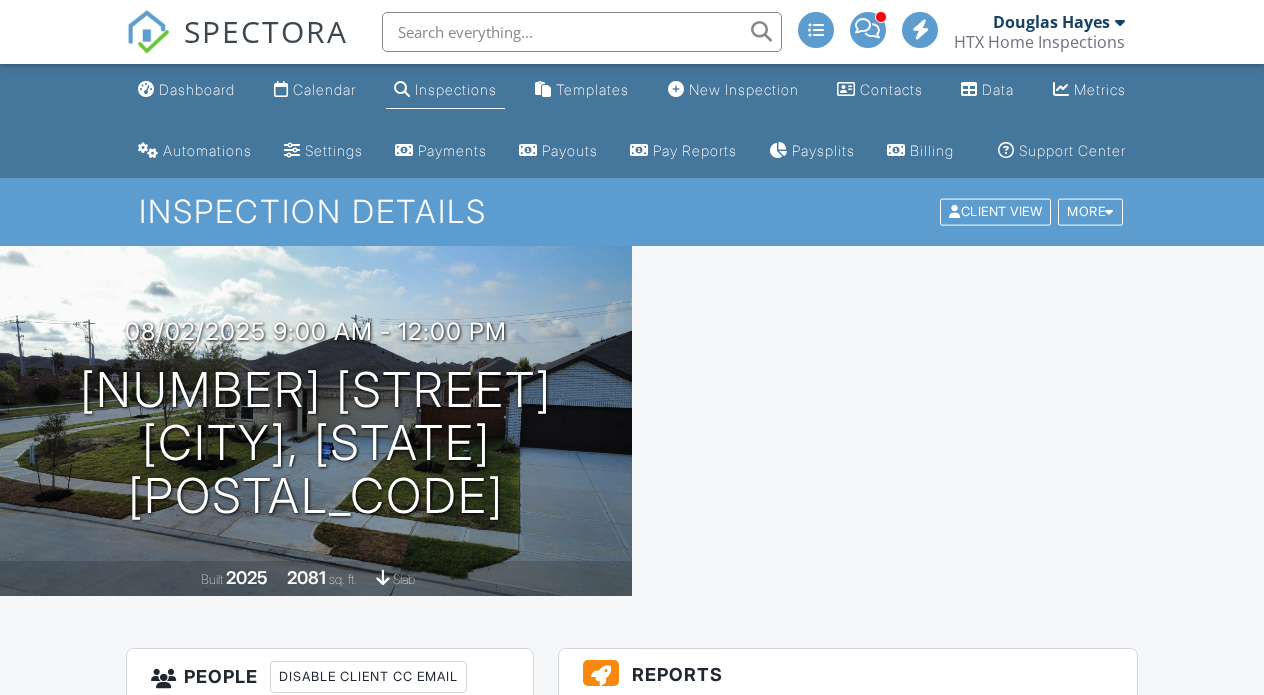 scroll, scrollTop: 0, scrollLeft: 0, axis: both 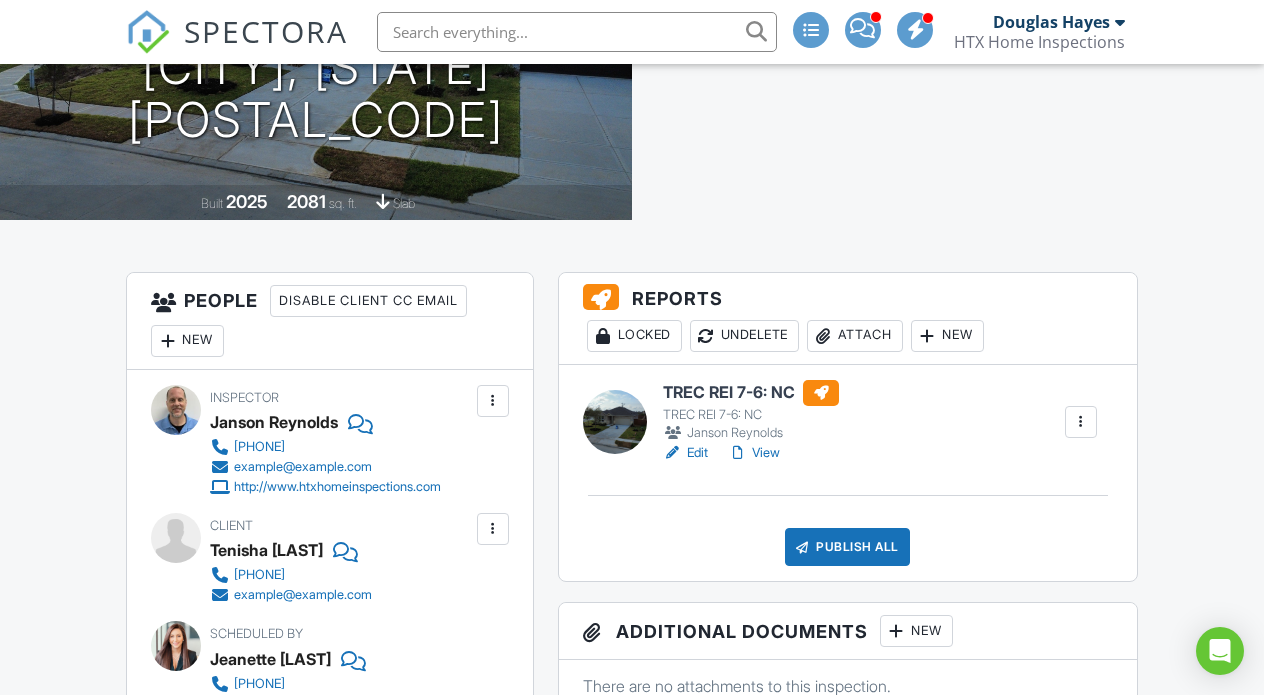 click on "TREC REI 7-6: NC" at bounding box center [751, 393] 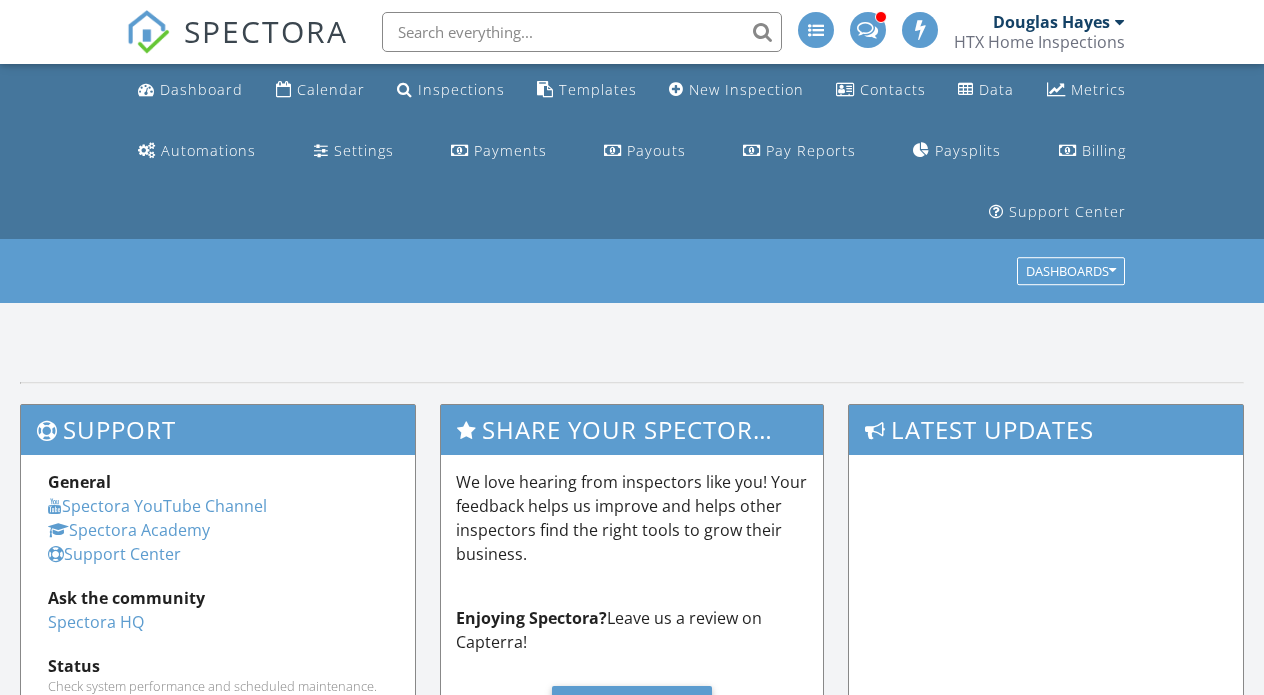 scroll, scrollTop: 0, scrollLeft: 0, axis: both 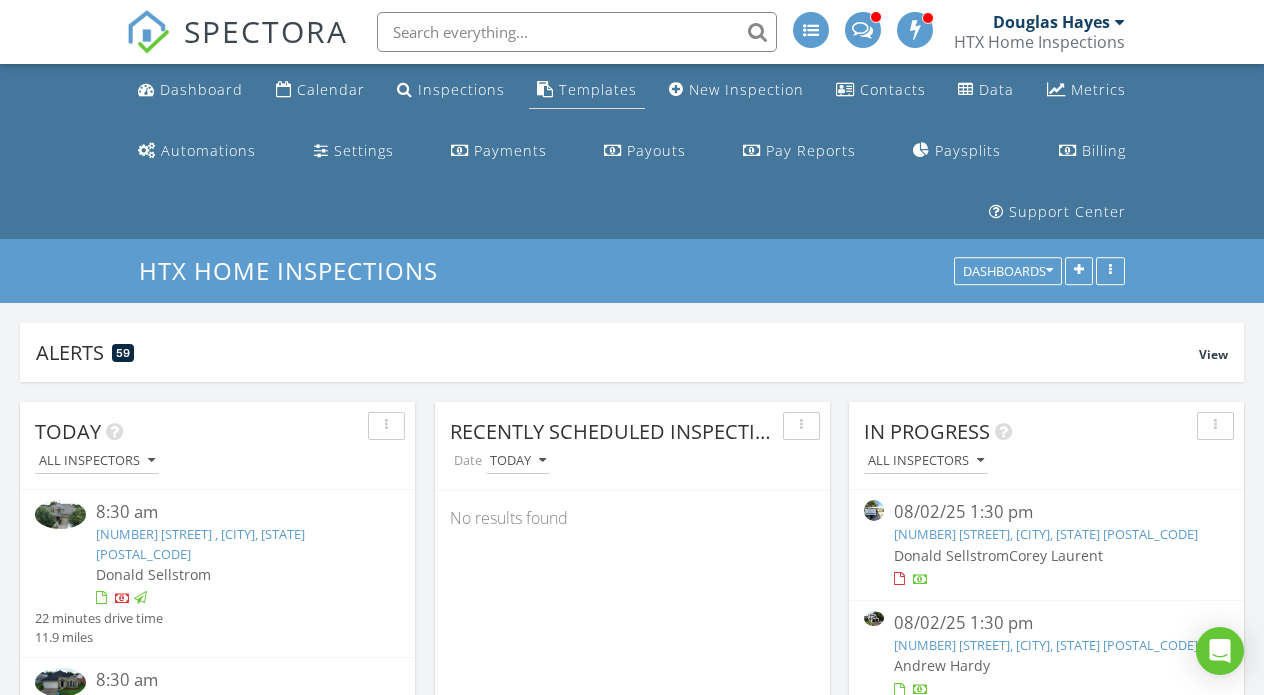 click on "Templates" at bounding box center [598, 89] 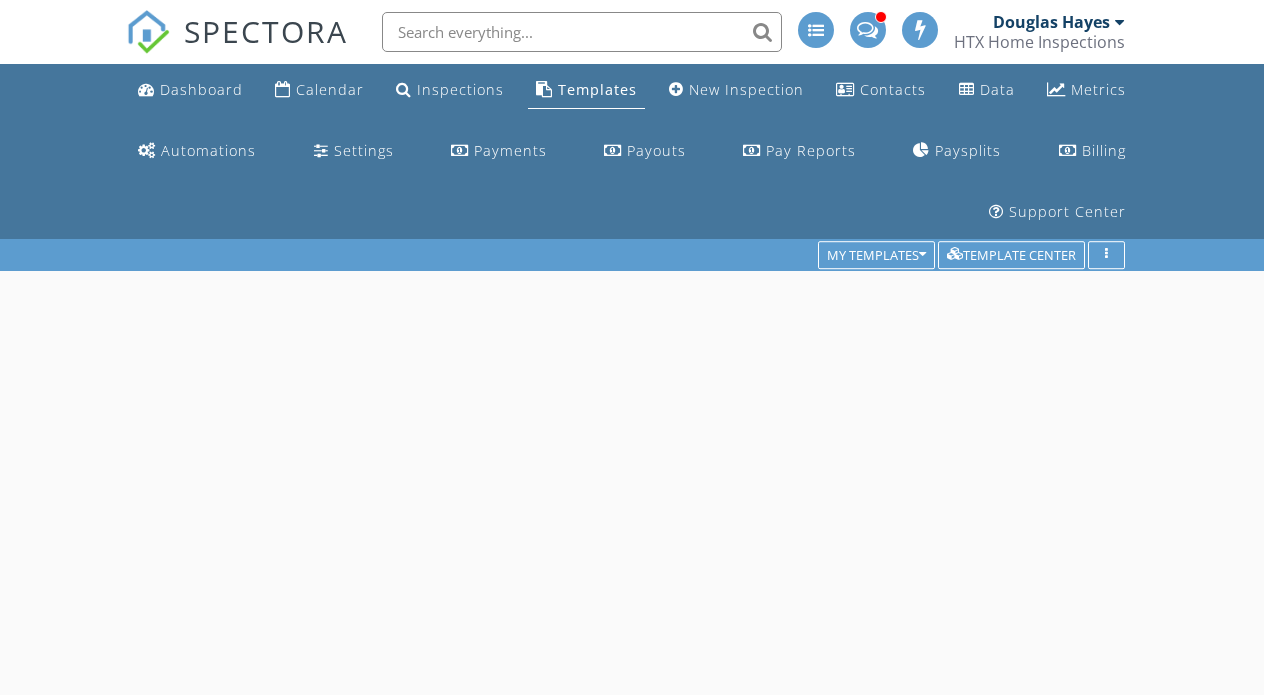 scroll, scrollTop: 0, scrollLeft: 0, axis: both 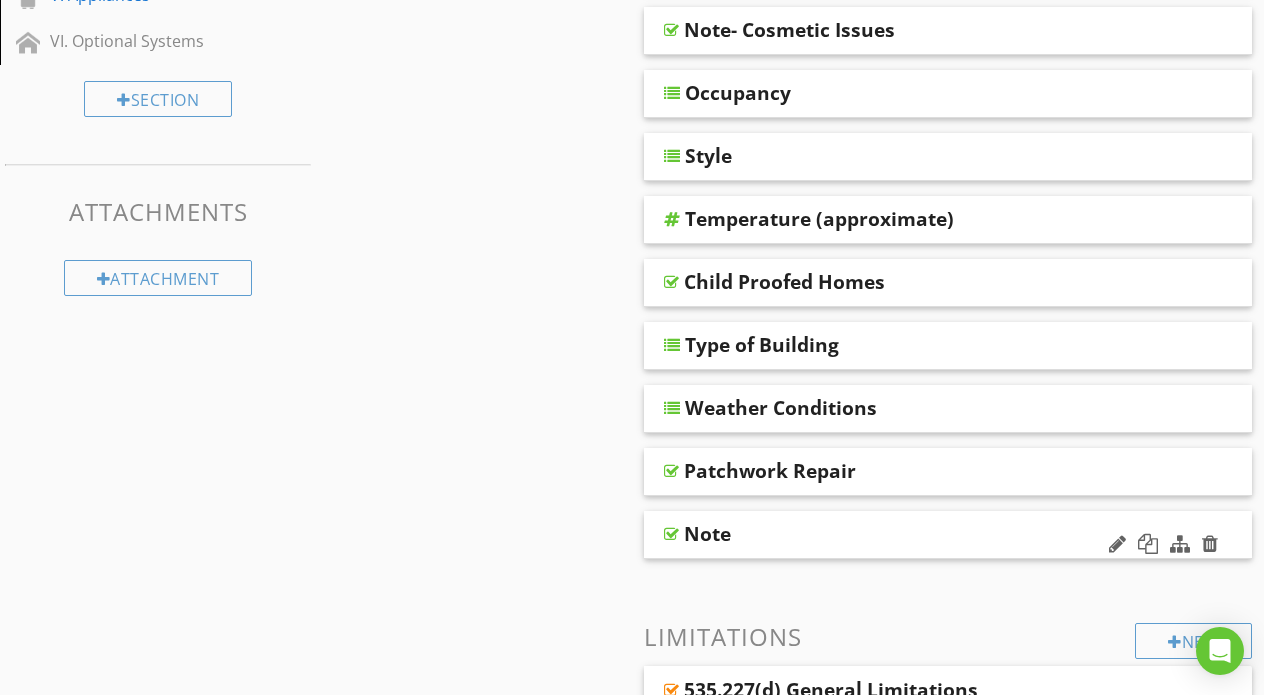 click on "Note" at bounding box center [897, 534] 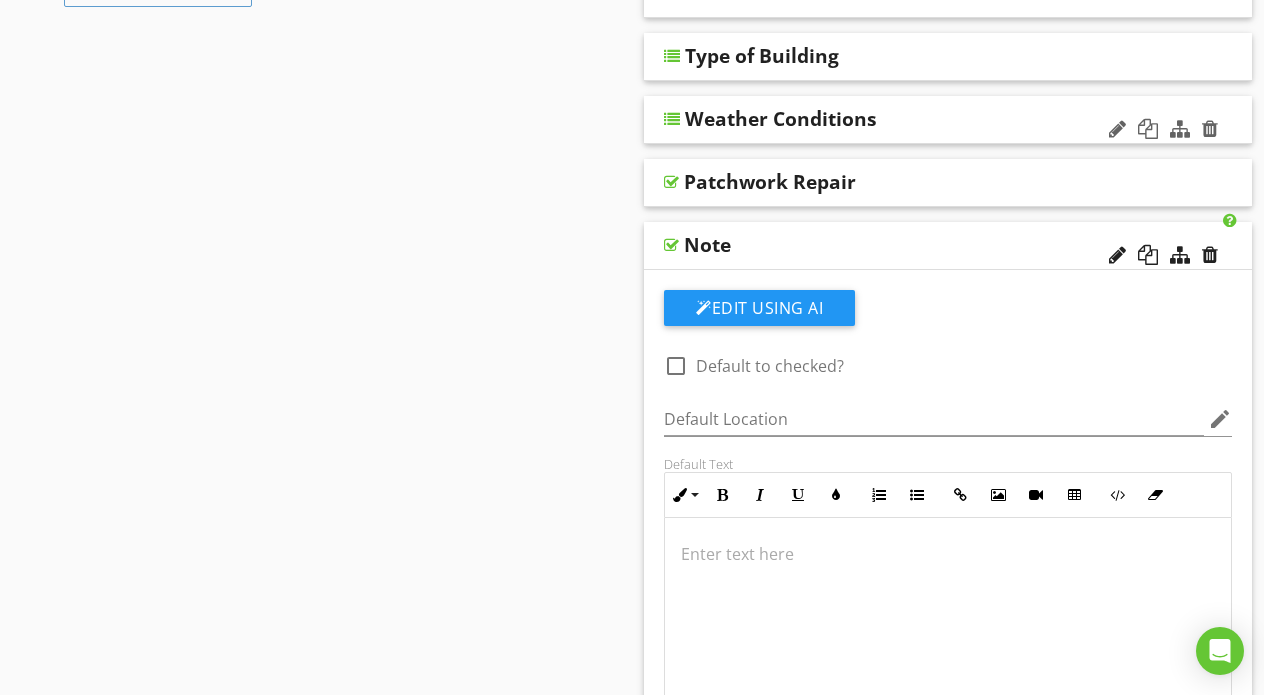 scroll, scrollTop: 1120, scrollLeft: 0, axis: vertical 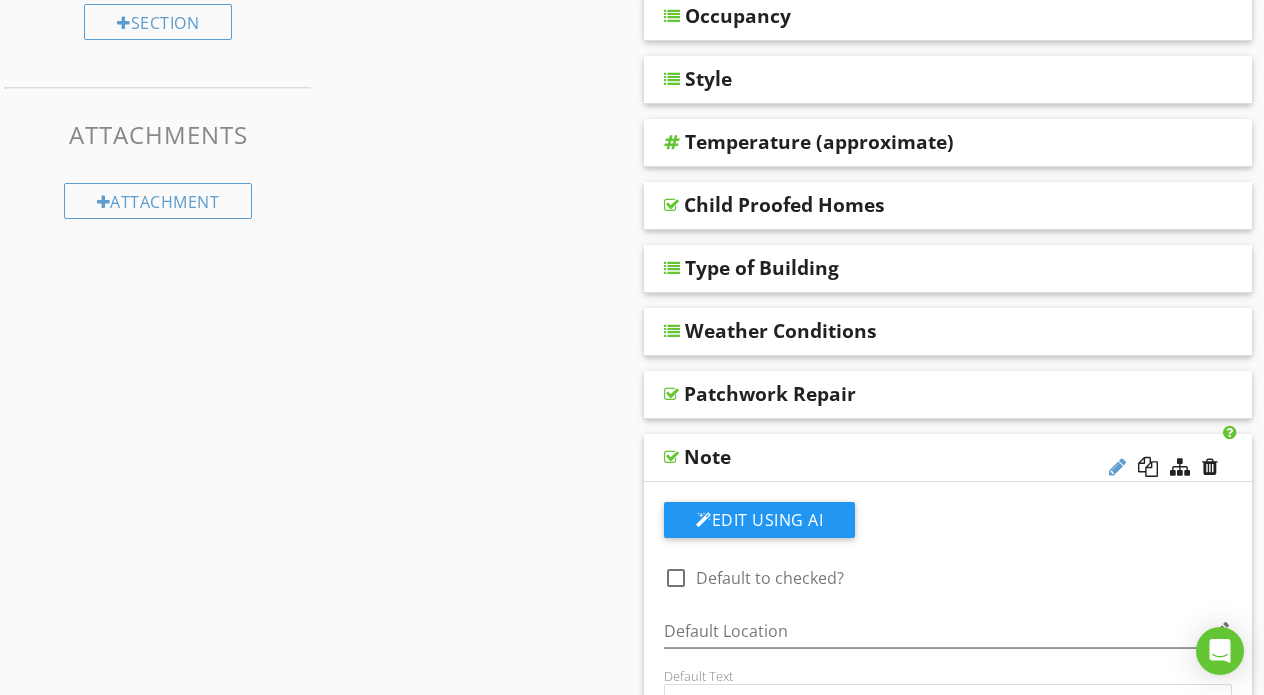 click at bounding box center (1117, 467) 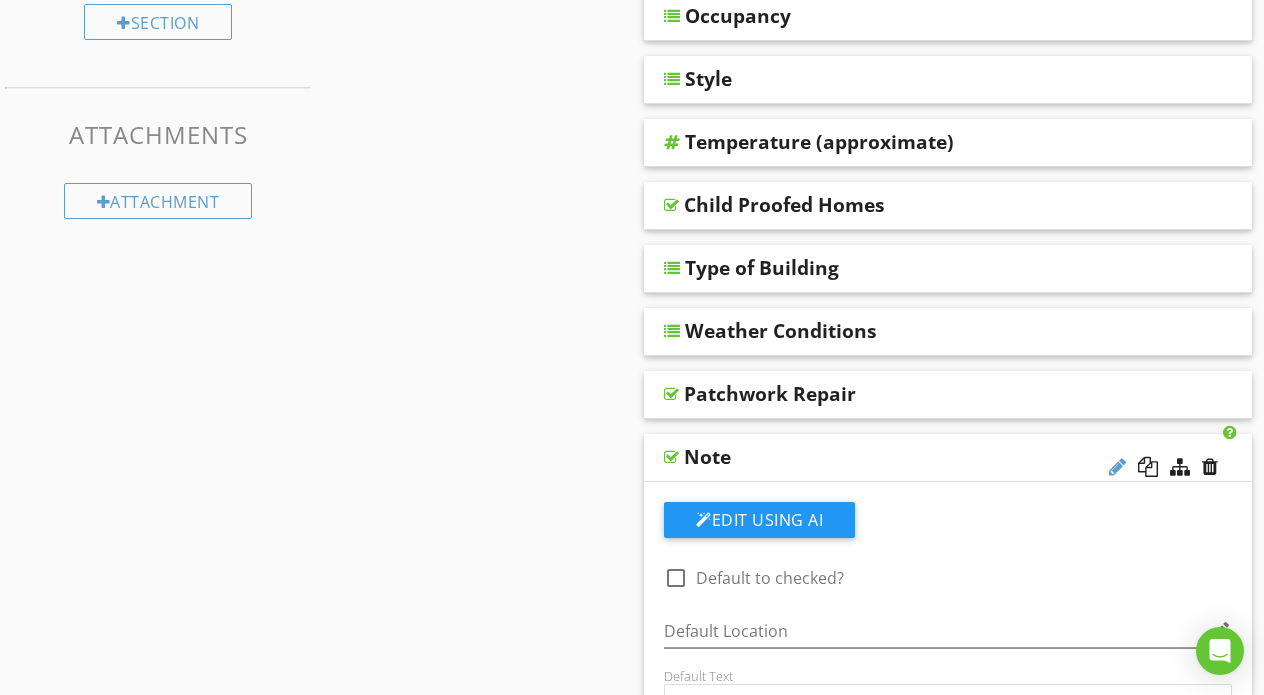 click at bounding box center (1117, 467) 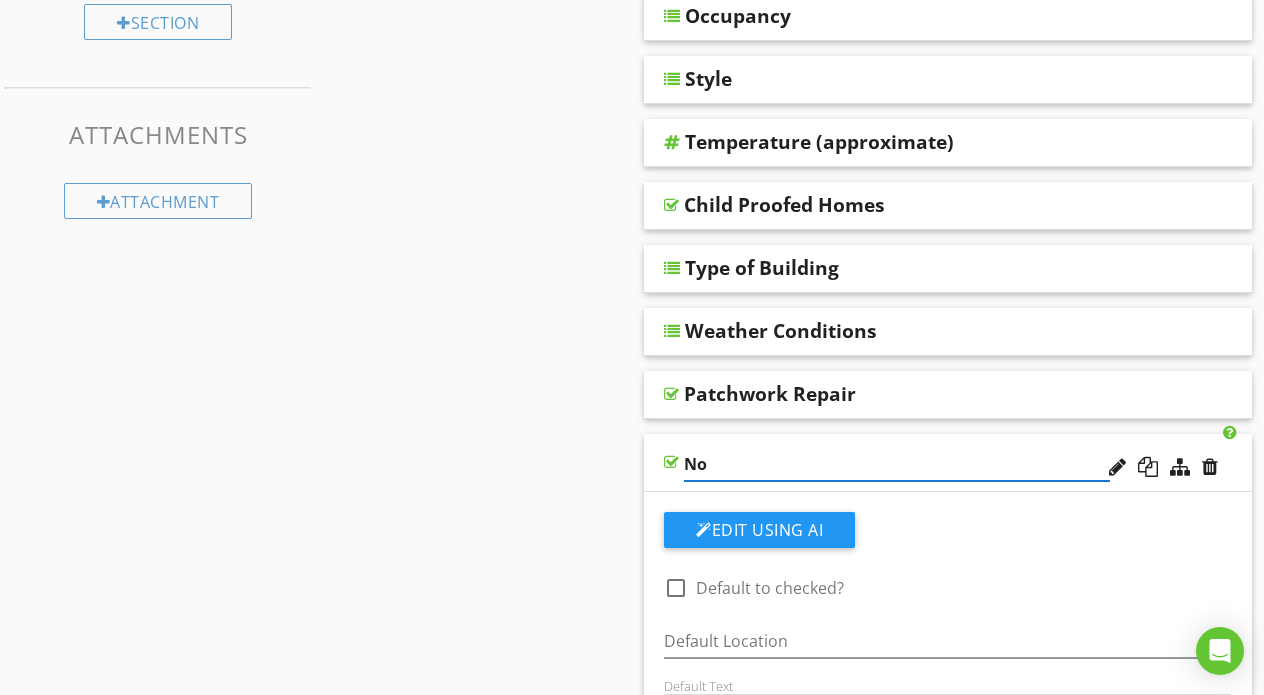 type on "N" 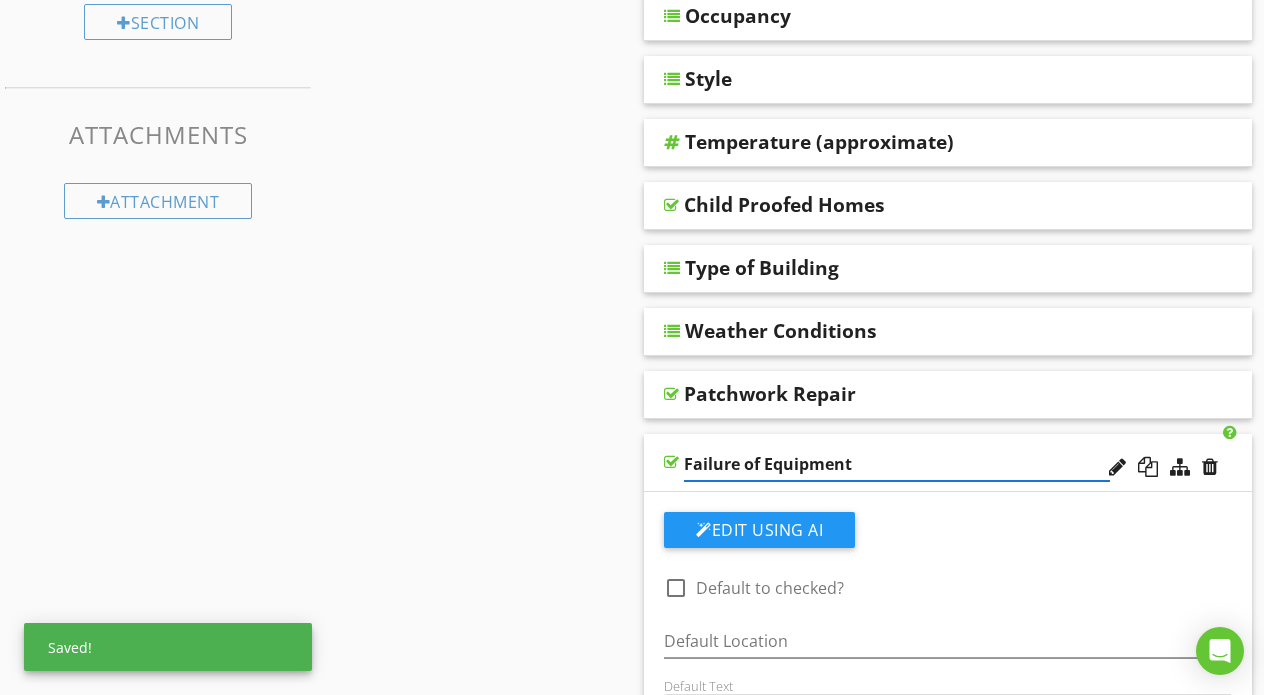 type on "Failure of Equipment" 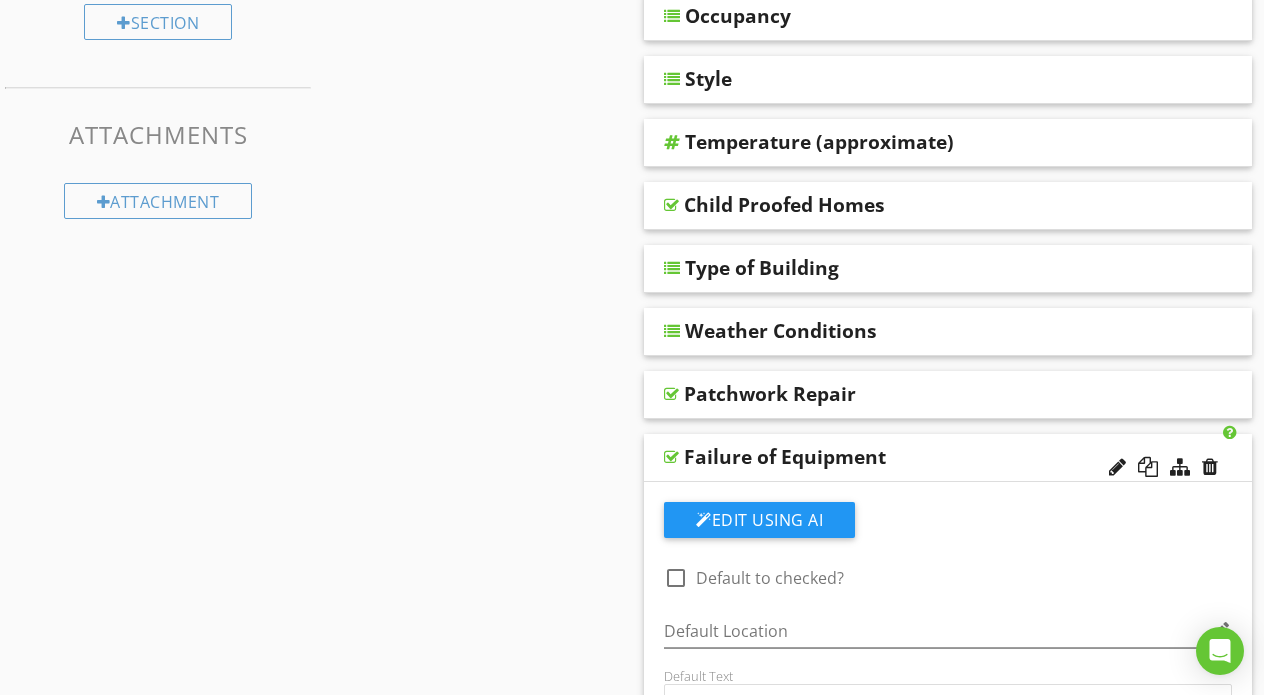 click on "Failure of Equipment" at bounding box center [897, 457] 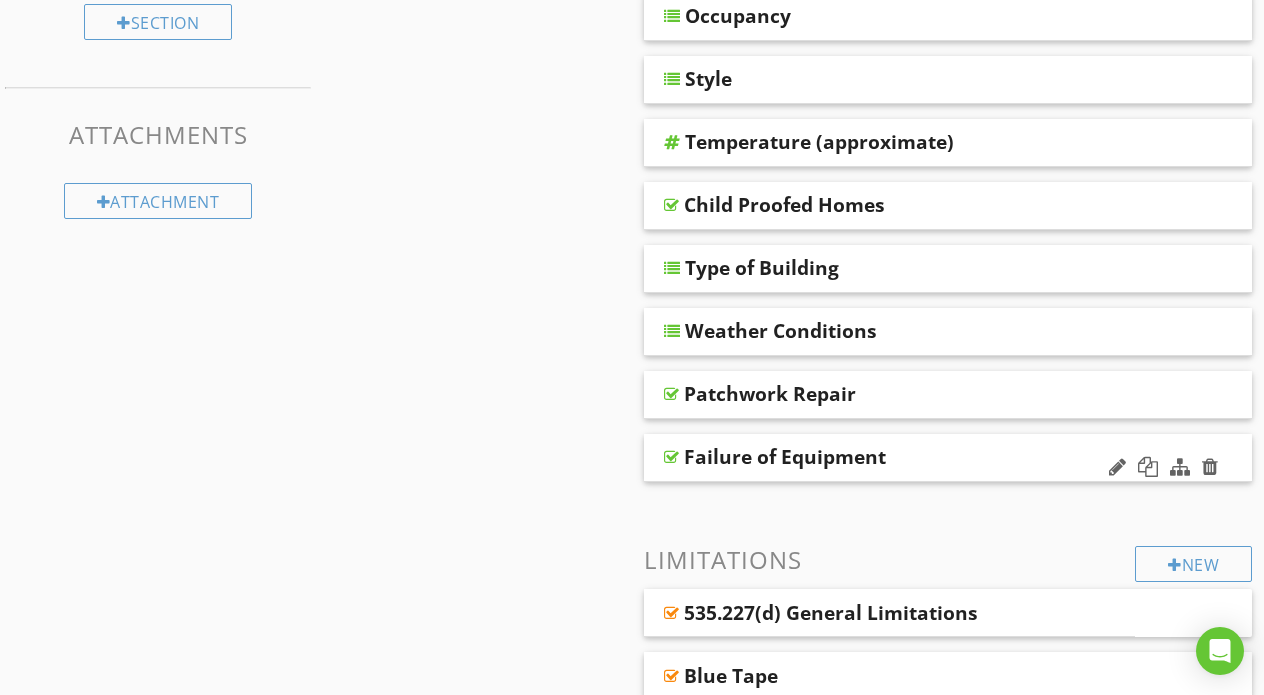 click on "Failure of Equipment" at bounding box center (897, 457) 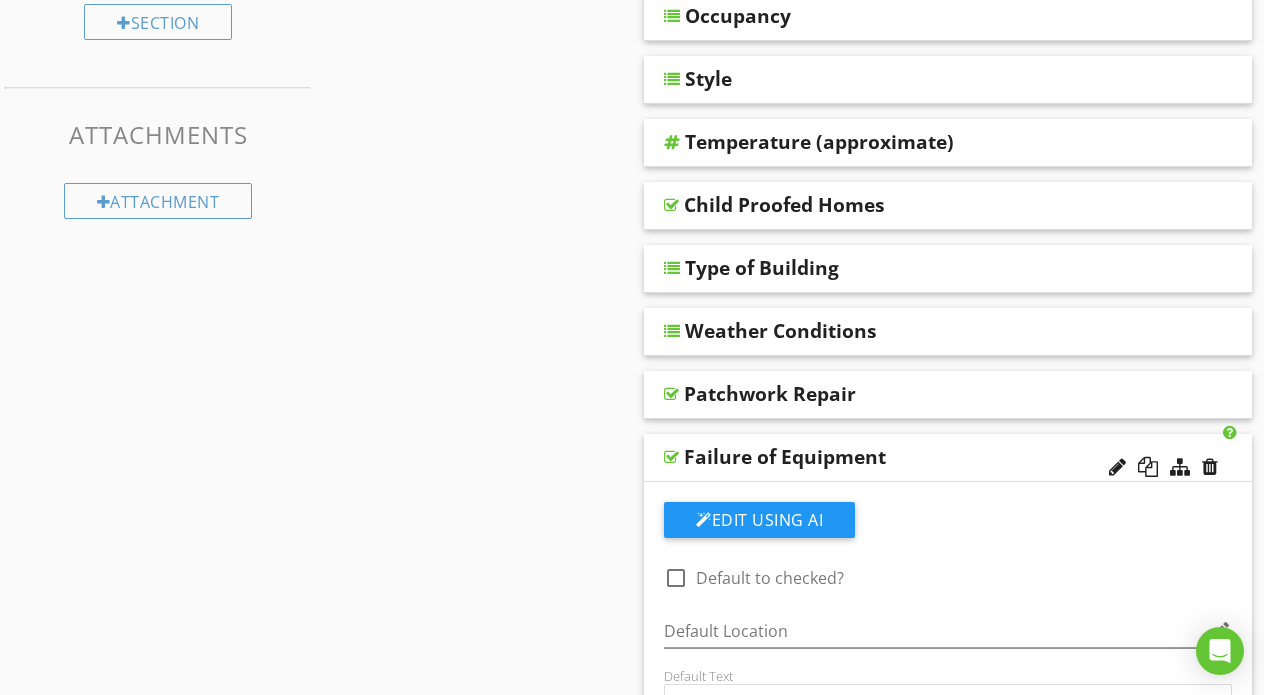 click at bounding box center [1163, 468] 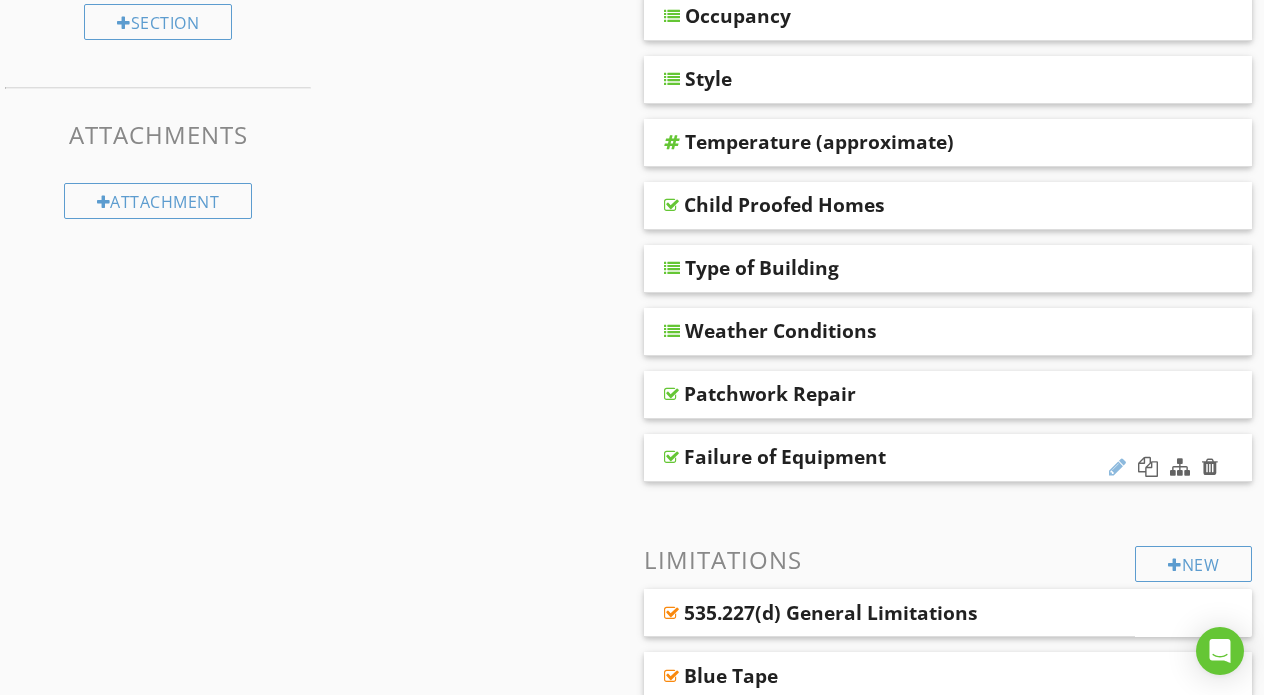 click at bounding box center (1117, 467) 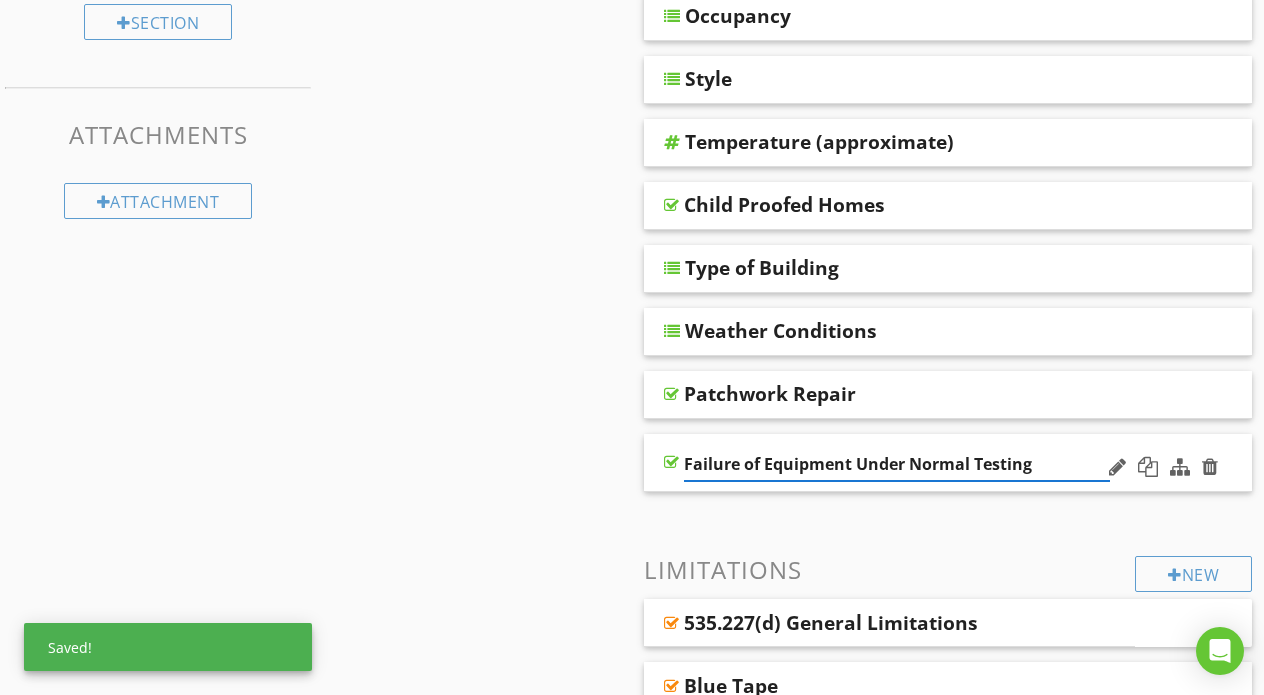type on "Failure of Equipment Under Normal Testing" 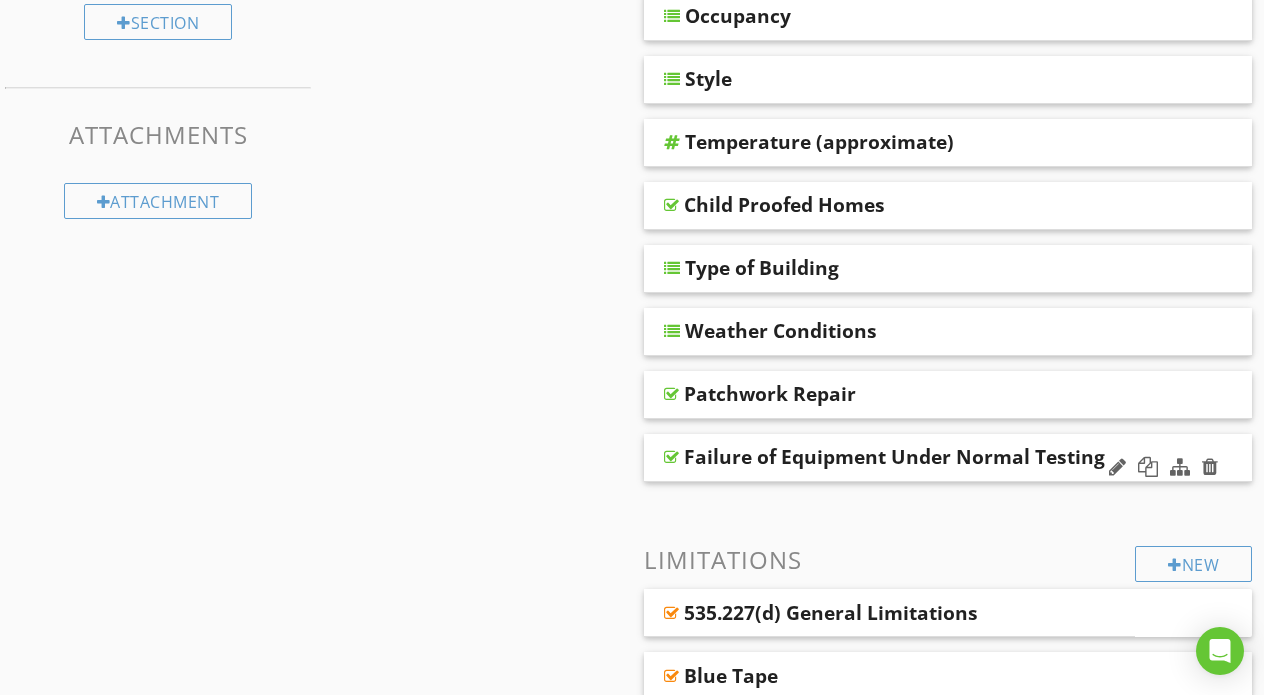 click on "Failure of Equipment Under Normal Testing" at bounding box center [894, 457] 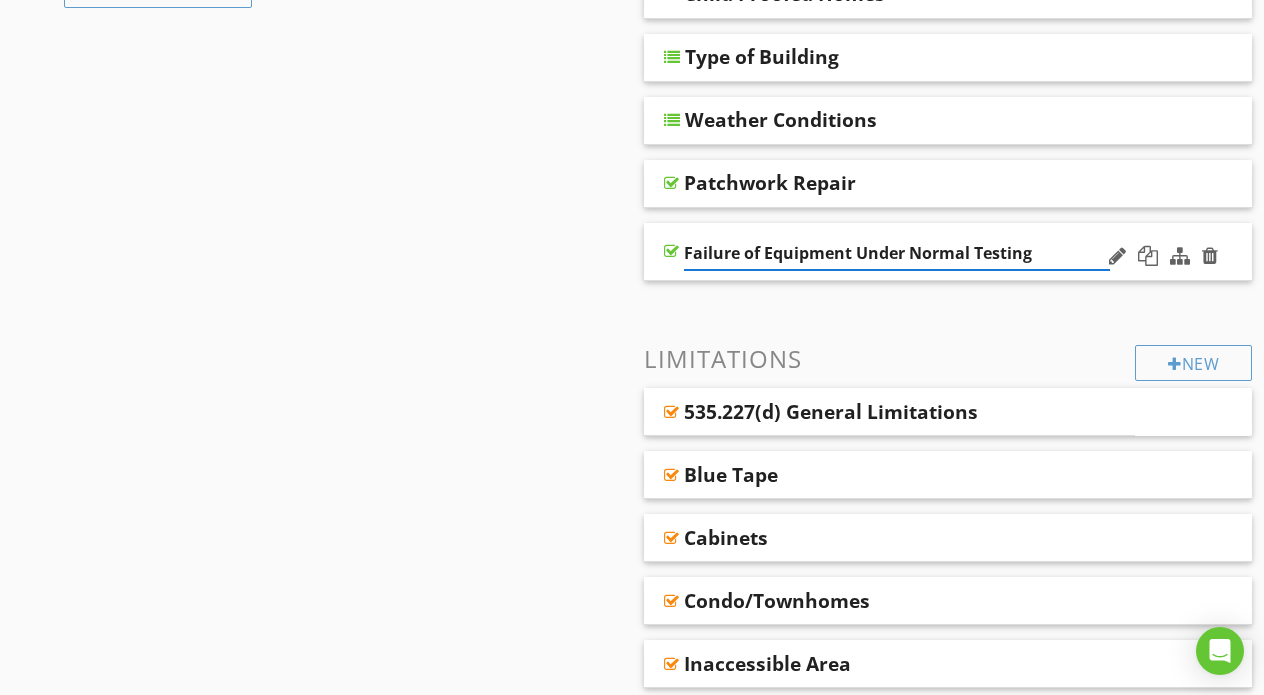 scroll, scrollTop: 959, scrollLeft: 0, axis: vertical 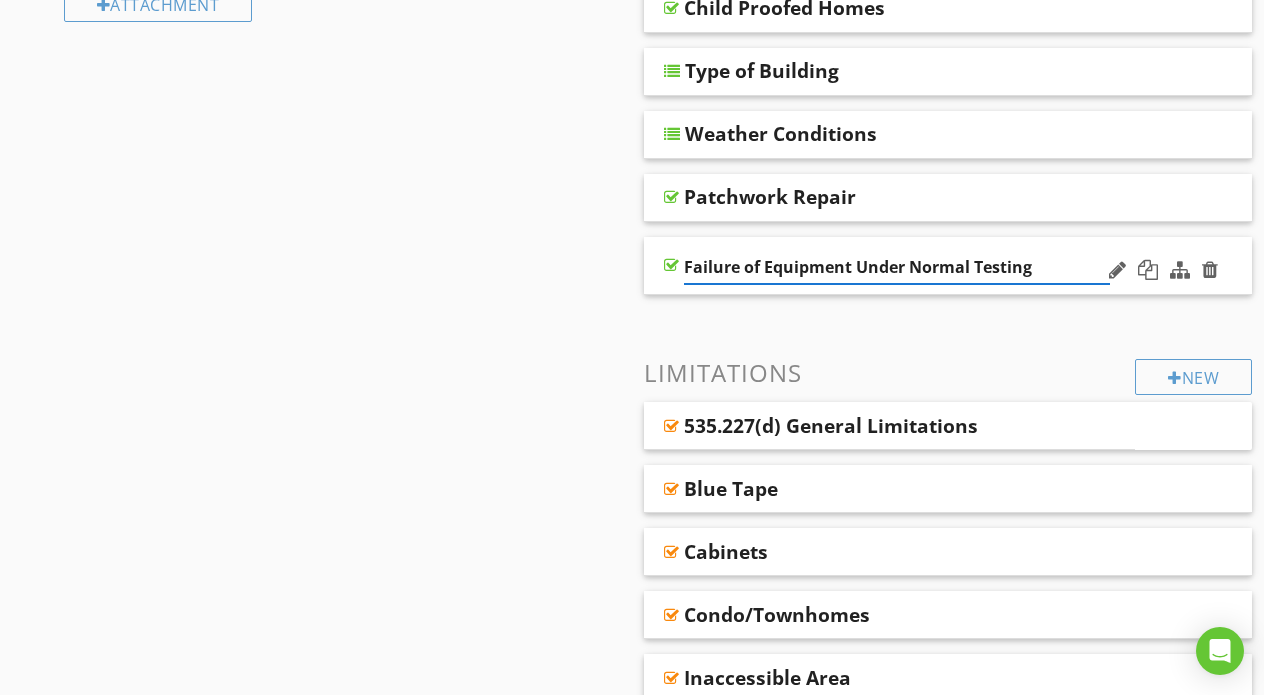 click on "Sections
Information           I. Structural Systems           II. Electrical Systems           III. Heating, Ventilation and Air Conditioning Systems           IV. Plumbing Systems           V. Appliances           VI. Optional Systems
Section
Attachments
Attachment
Items
General
Item
Comments
New
Informational
Access Provided By:
Unit #
In Attendance
Inspection Report
Note- Cosmetic Issues
Occupancy
Style
Temperature (approximate)" at bounding box center (632, 317) 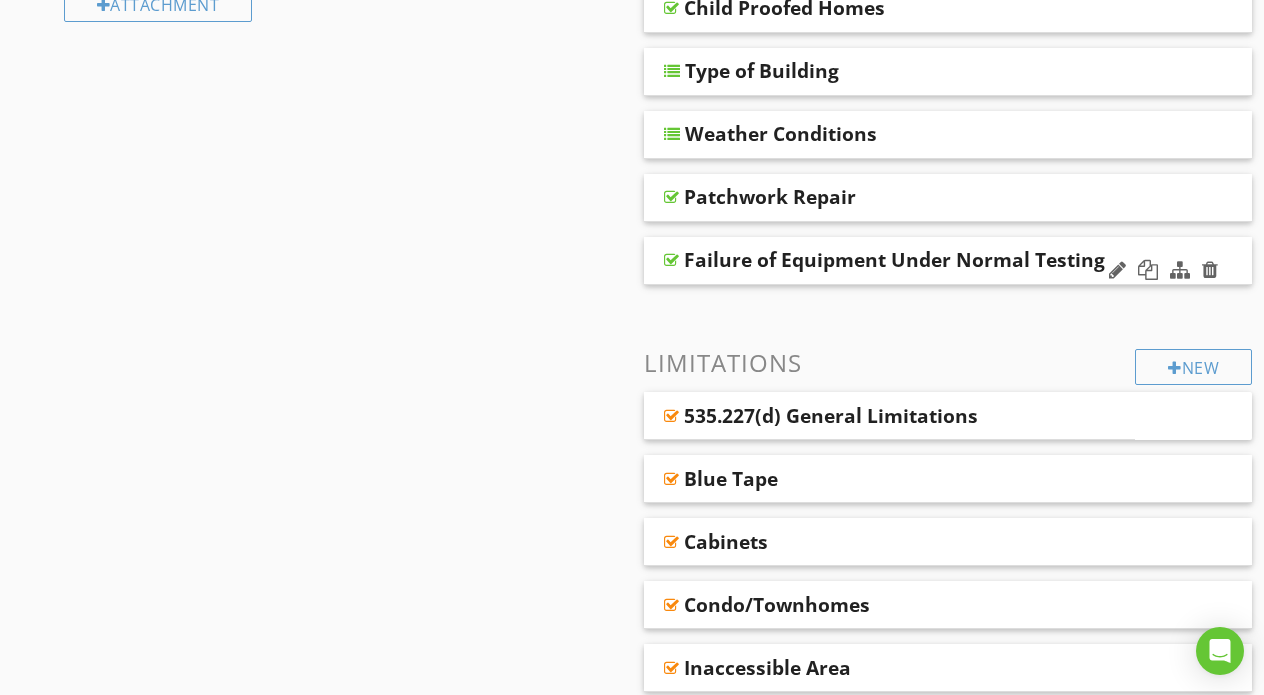 click on "Failure of Equipment Under Normal Testing" at bounding box center (948, 261) 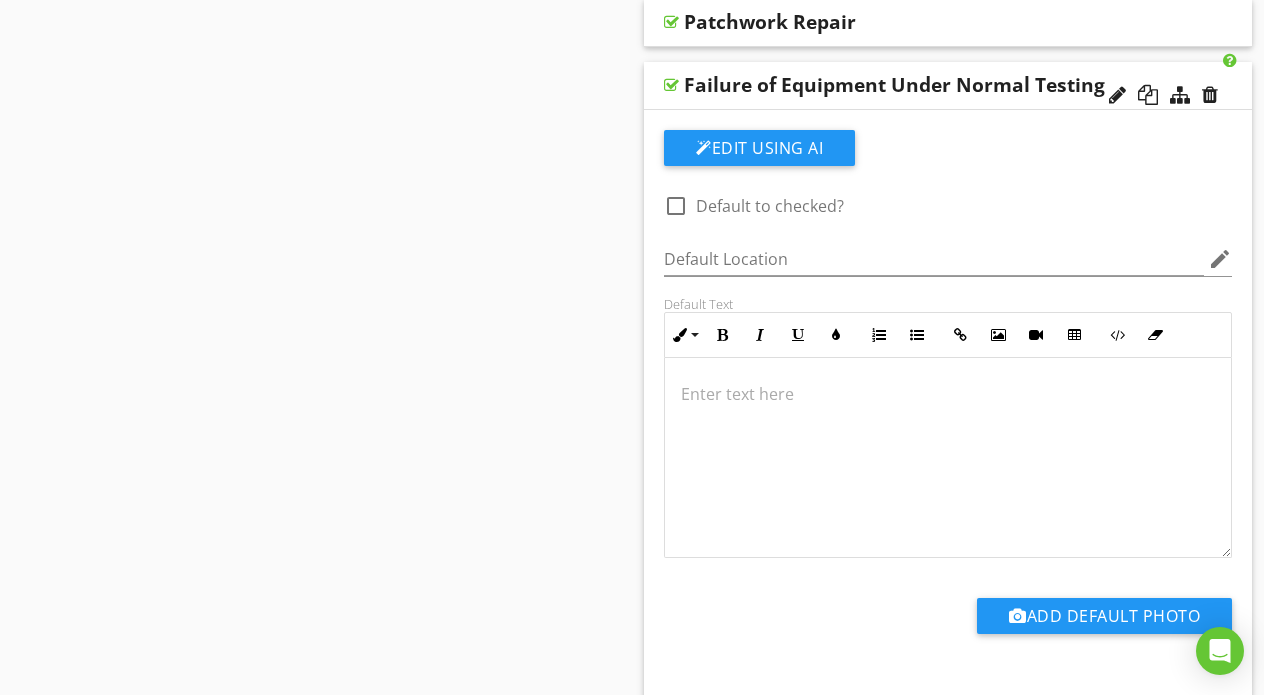 scroll, scrollTop: 1139, scrollLeft: 0, axis: vertical 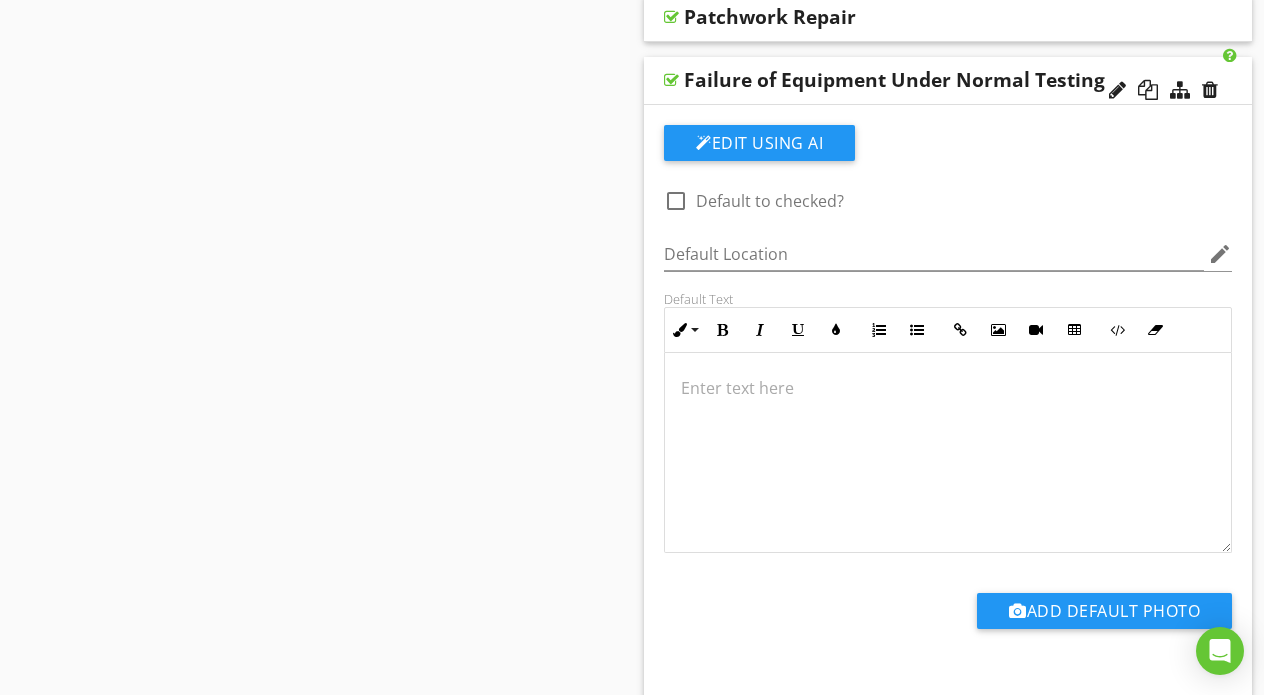 click at bounding box center (948, 452) 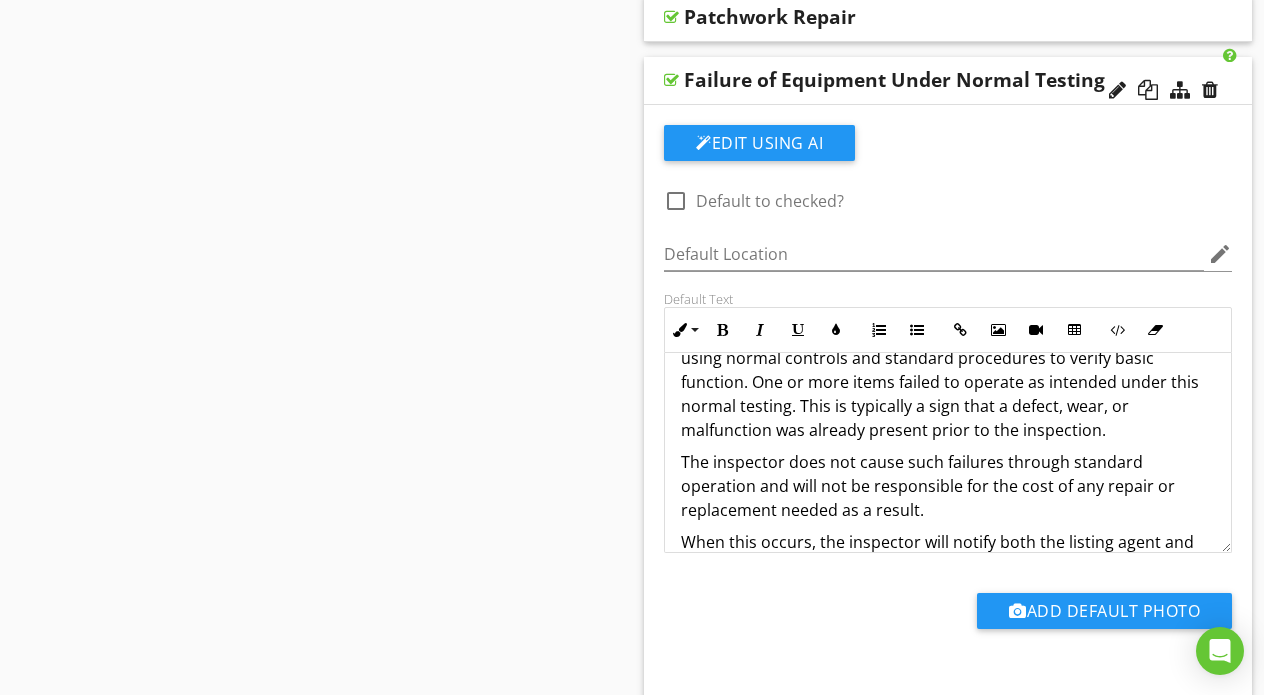 scroll, scrollTop: 0, scrollLeft: 0, axis: both 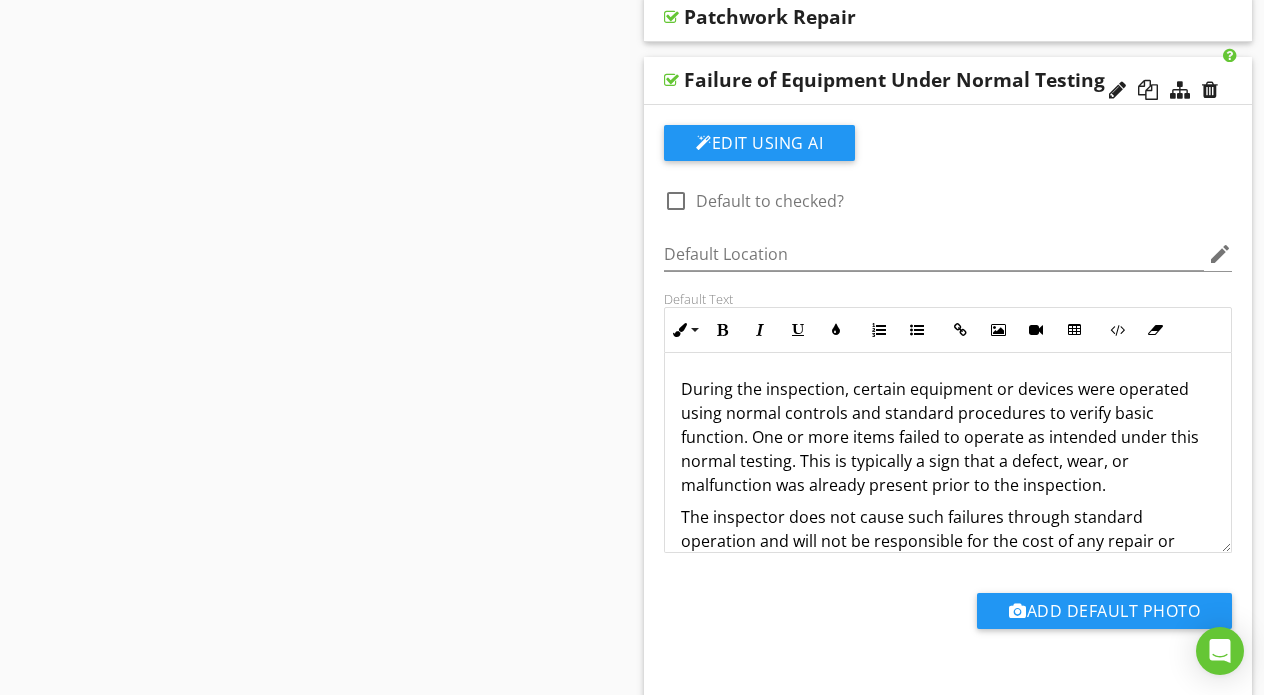 click on "During the inspection, certain equipment or devices were operated using normal controls and standard procedures to verify basic function. One or more items failed to operate as intended under this normal testing. This is typically a sign that a defect, wear, or malfunction was already present prior to the inspection." at bounding box center (948, 437) 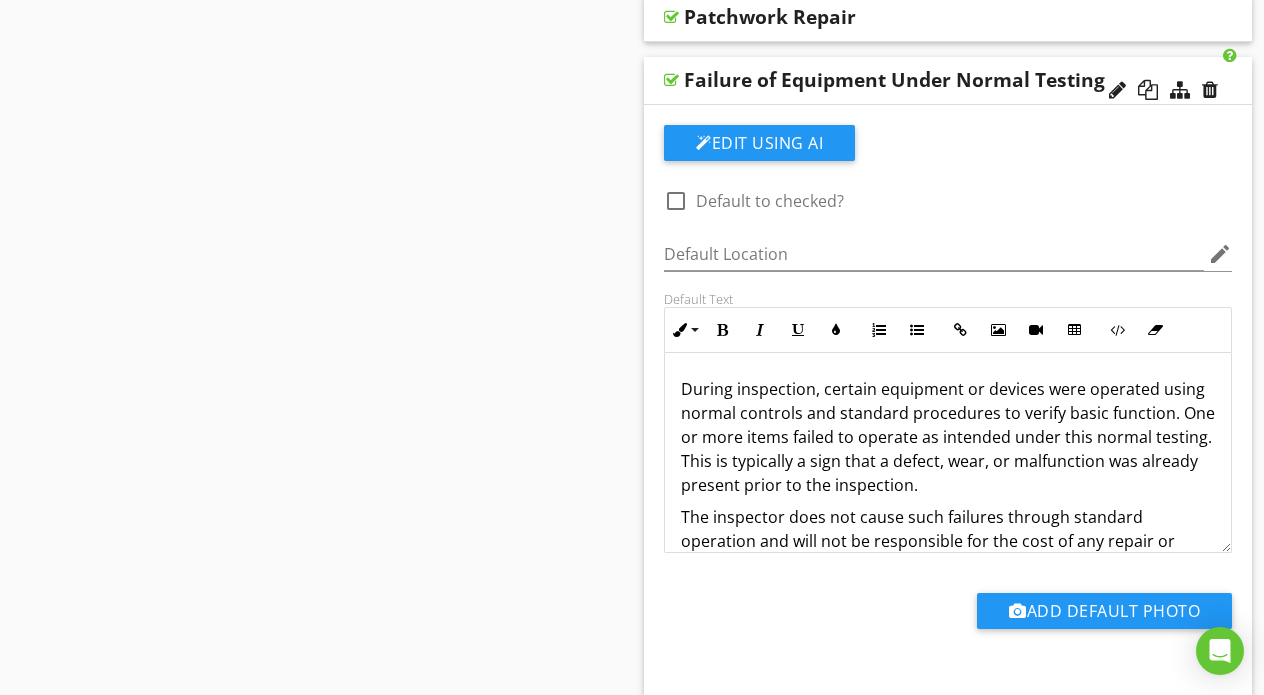 type 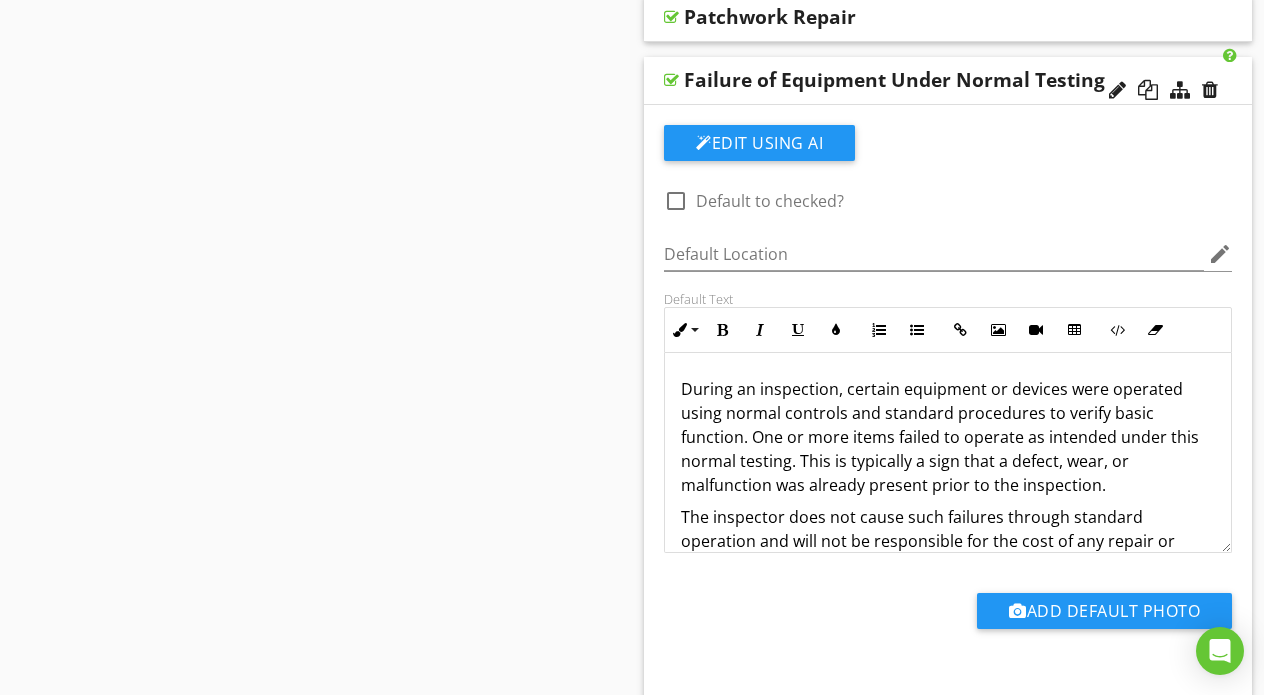 click on "During an inspection, certain equipment or devices were operated using normal controls and standard procedures to verify basic function. One or more items failed to operate as intended under this normal testing. This is typically a sign that a defect, wear, or malfunction was already present prior to the inspection." at bounding box center (948, 437) 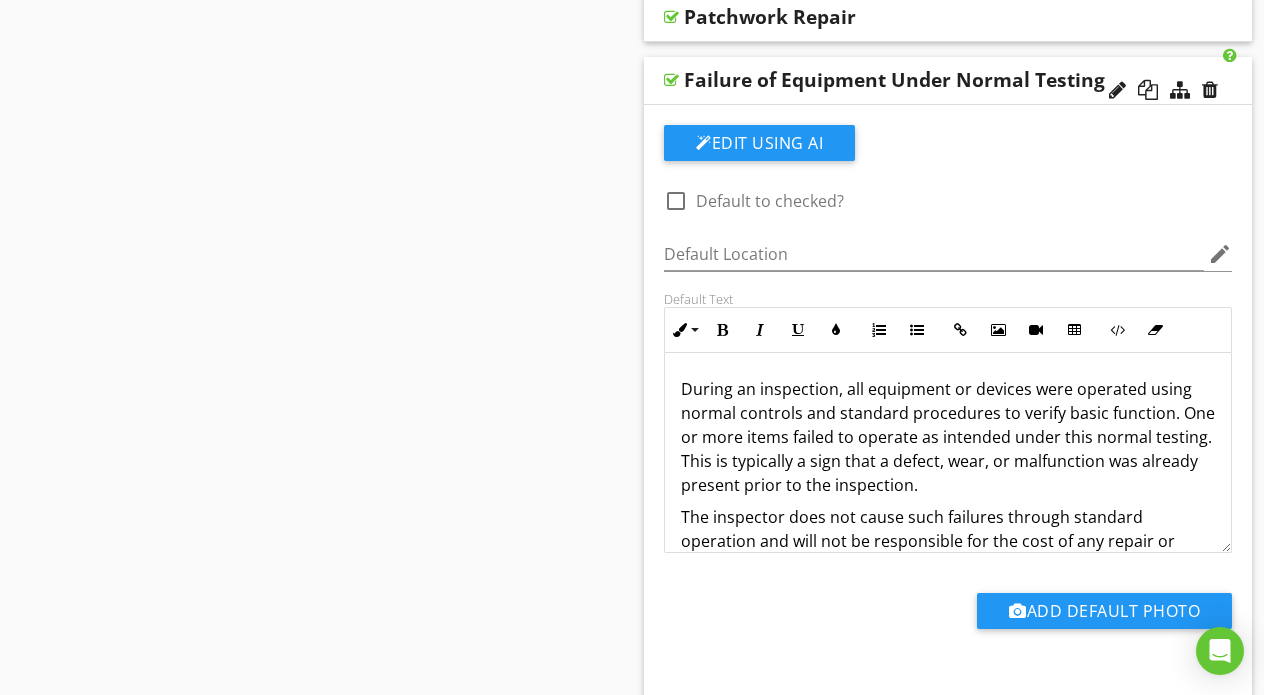 click on "During an inspection, all equipment or devices were operated using normal controls and standard procedures to verify basic function. One or more items failed to operate as intended under this normal testing. This is typically a sign that a defect, wear, or malfunction was already present prior to the inspection." at bounding box center [948, 437] 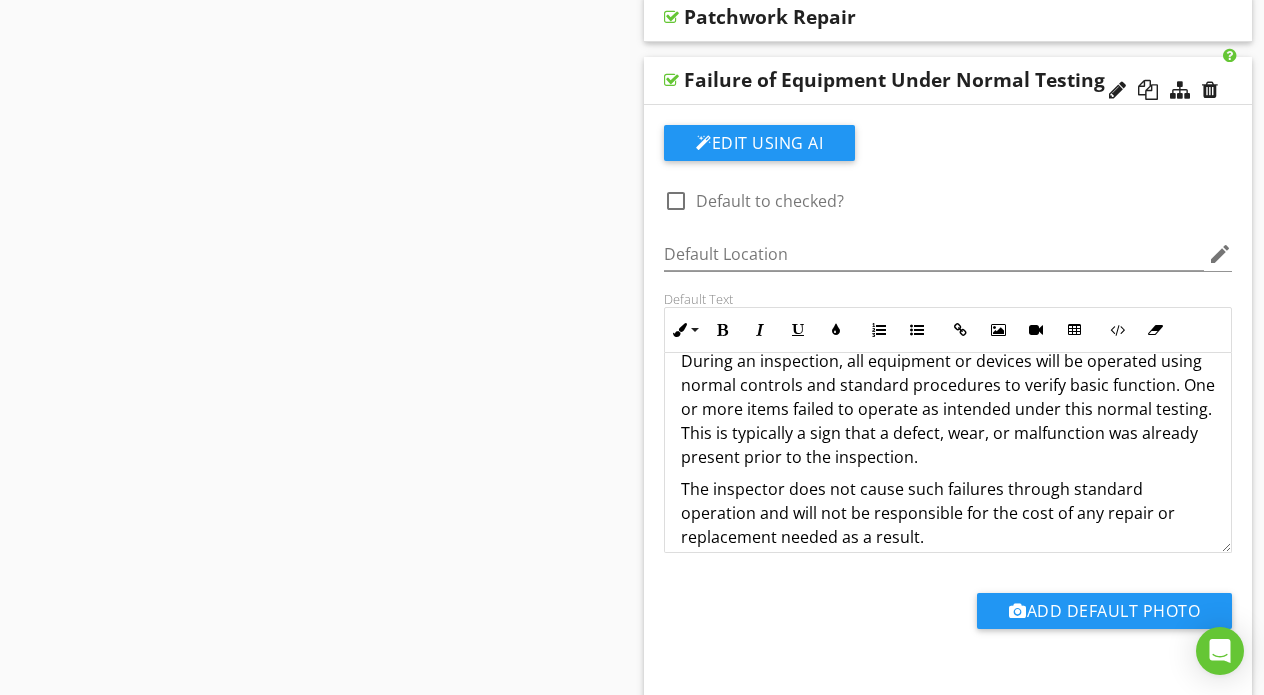 scroll, scrollTop: 27, scrollLeft: 0, axis: vertical 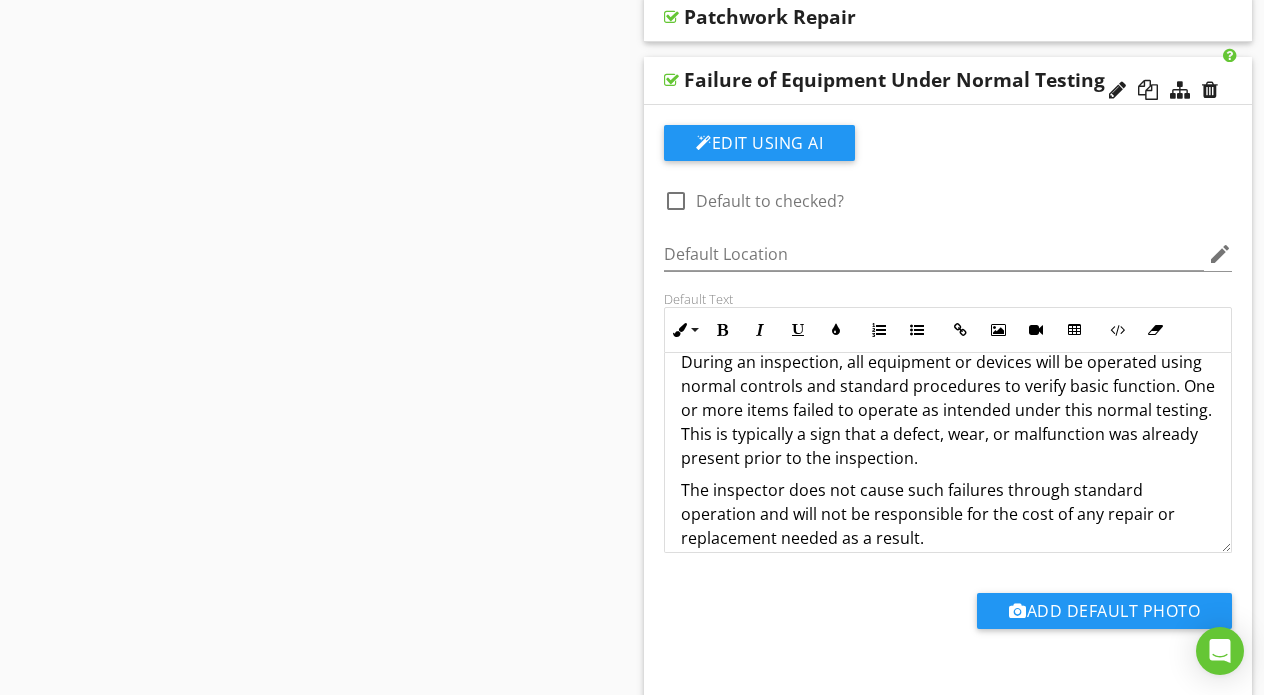 click on "During an inspection, all equipment or devices will be operated using normal controls and standard procedures to verify basic function. One or more items failed to operate as intended under this normal testing. This is typically a sign that a defect, wear, or malfunction was already present prior to the inspection." at bounding box center (948, 410) 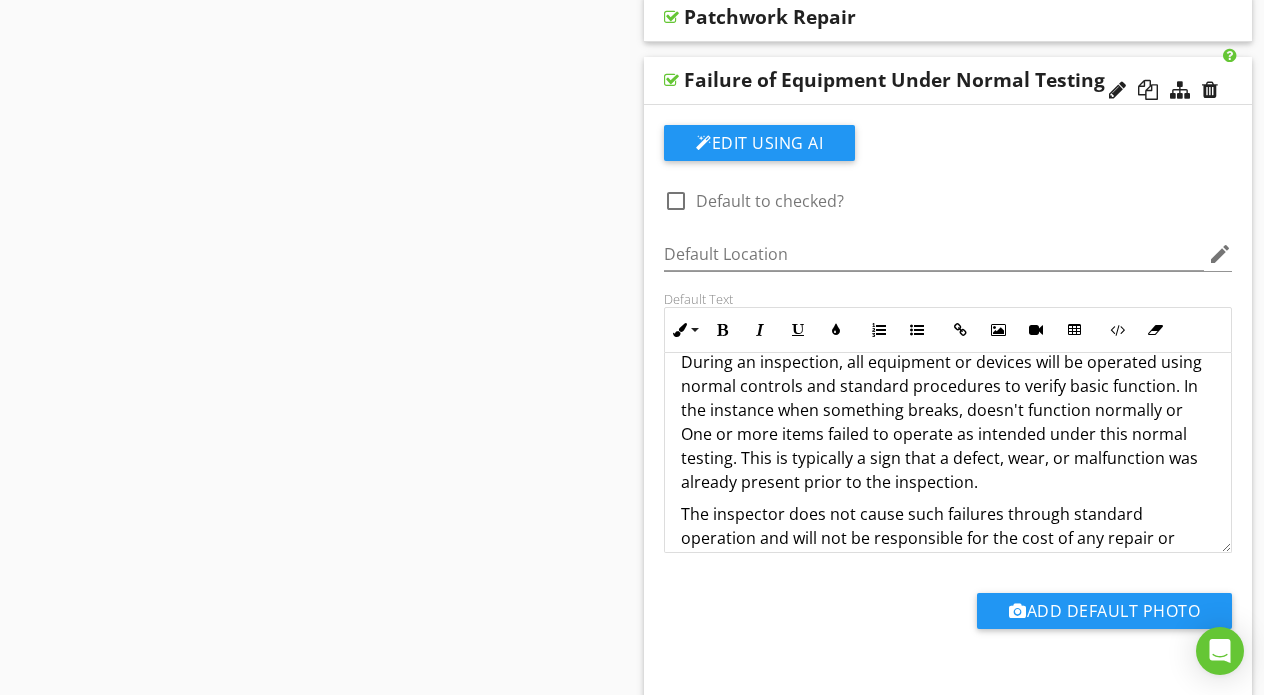 click on "During an inspection, all equipment or devices will be operated using normal controls and standard procedures to verify basic function. In the instance when something breaks, doesn't function normally or One or more items failed to operate as intended under this normal testing. This is typically a sign that a defect, wear, or malfunction was already present prior to the inspection." at bounding box center (948, 422) 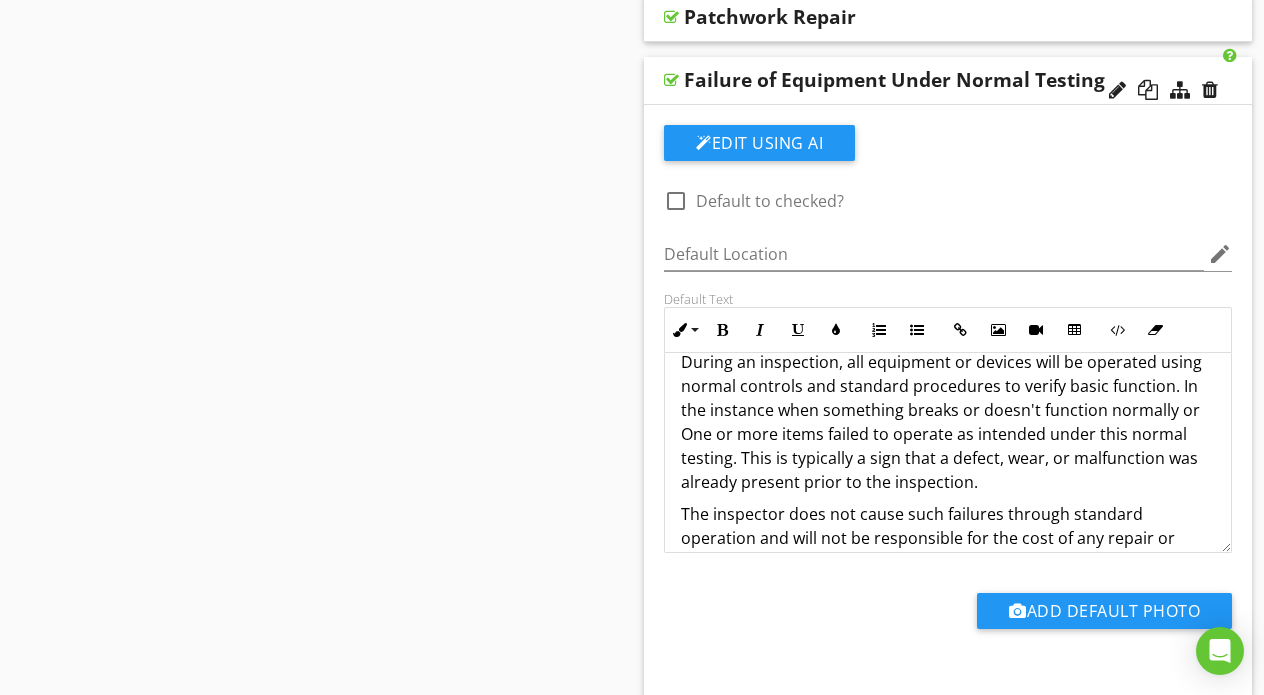 click on "During an inspection, all equipment or devices will be operated using normal controls and standard procedures to verify basic function. In the instance when something breaks or doesn't function normally or One or more items failed to operate as intended under this normal testing. This is typically a sign that a defect, wear, or malfunction was already present prior to the inspection." at bounding box center (948, 422) 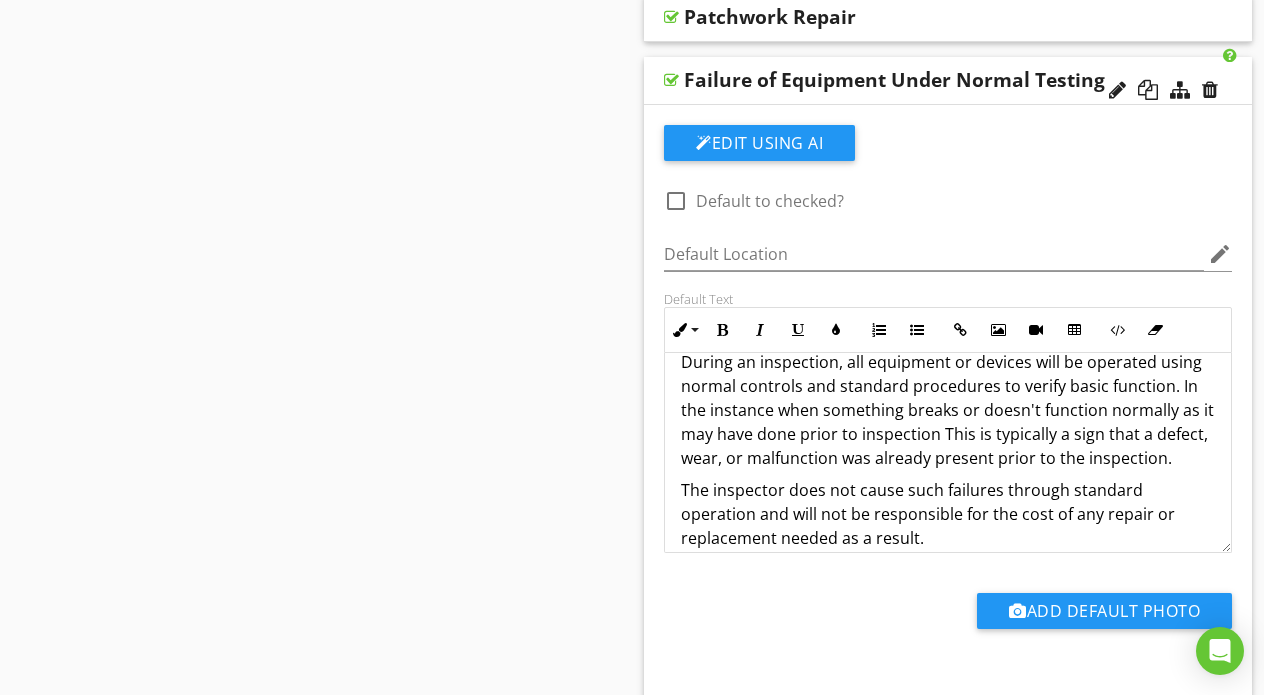 click on "During an inspection, all equipment or devices will be operated using normal controls and standard procedures to verify basic function. In the instance when something breaks or doesn't function normally as it may have done prior to inspection This is typically a sign that a defect, wear, or malfunction was already present prior to the inspection." at bounding box center (948, 410) 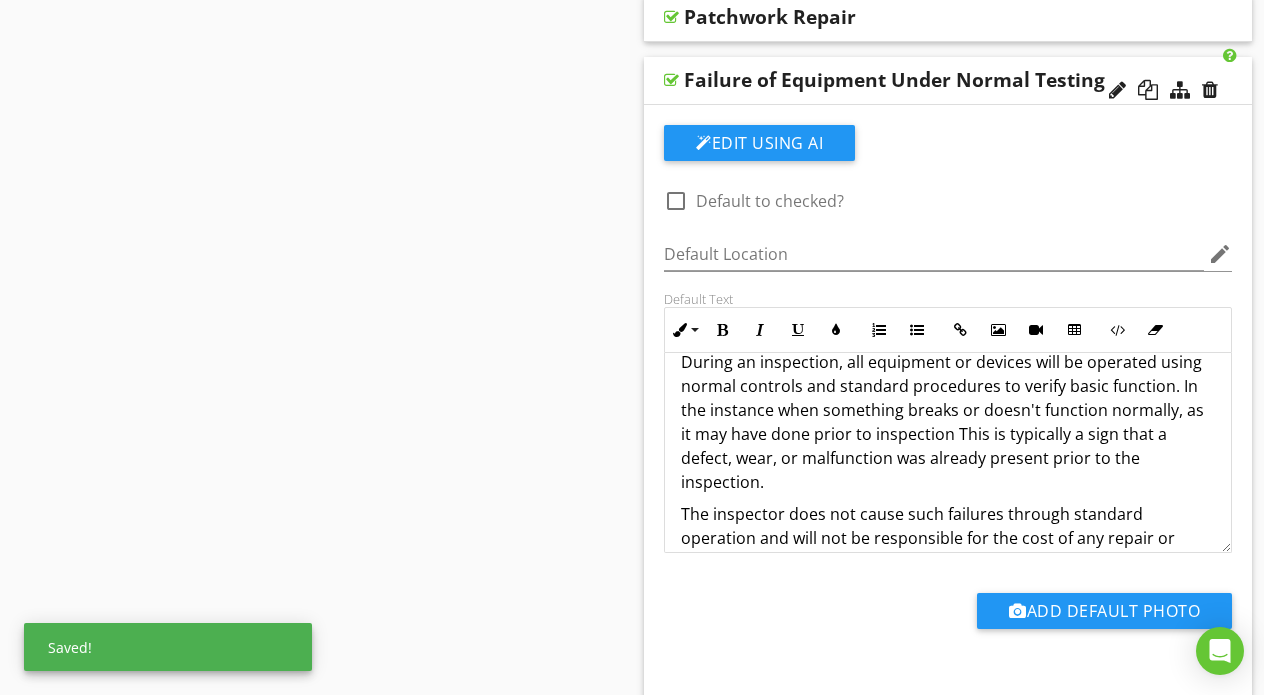click on "During an inspection, all equipment or devices will be operated using normal controls and standard procedures to verify basic function. In the instance when something breaks or doesn't function normally, as it may have done prior to inspection This is typically a sign that a defect, wear, or malfunction was already present prior to the inspection." at bounding box center (948, 422) 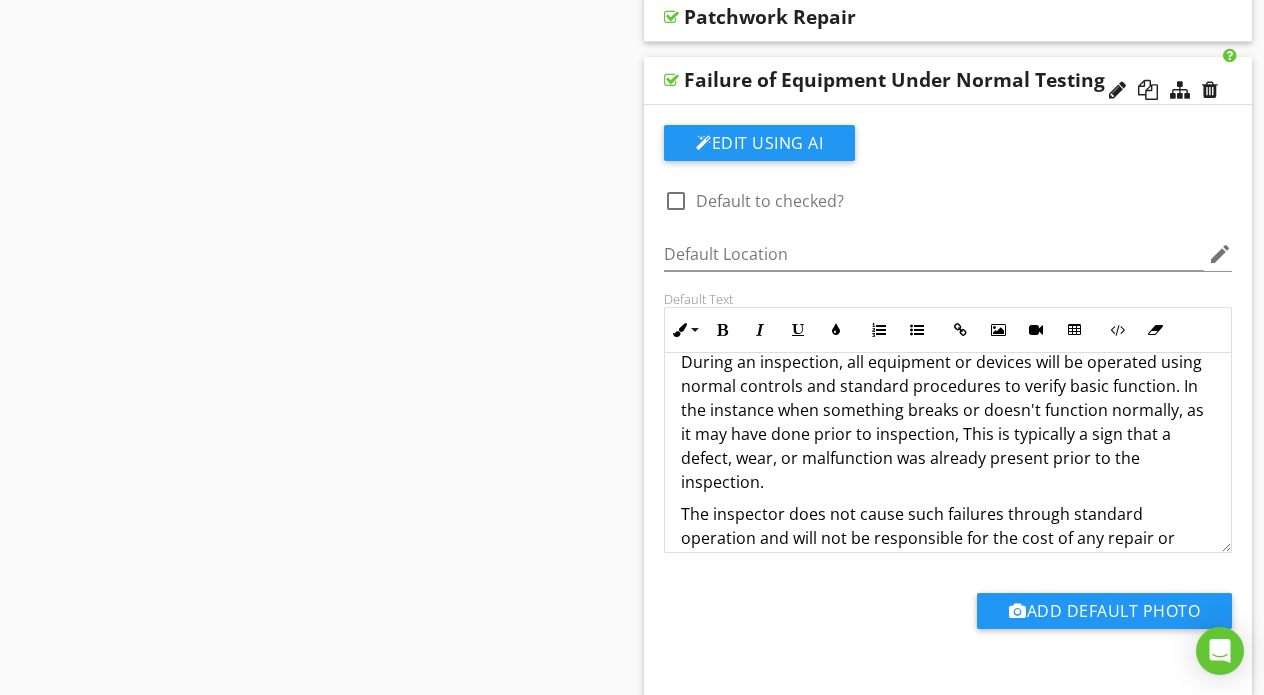 click on "During an inspection, all equipment or devices will be operated using normal controls and standard procedures to verify basic function. In the instance when something breaks or doesn't function normally, as it may have done prior to inspection,  This is typically a sign that a defect, wear, or malfunction was already present prior to the inspection." at bounding box center (948, 422) 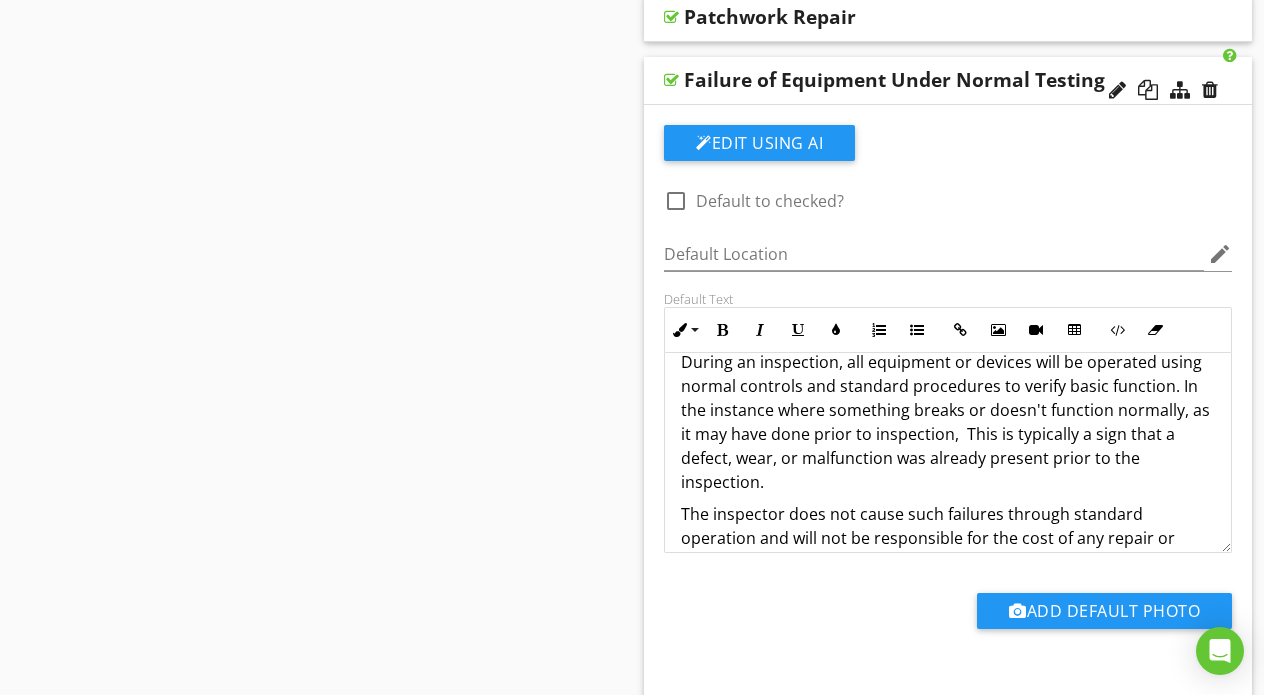 click on "During an inspection, all equipment or devices will be operated using normal controls and standard procedures to verify basic function. In the instance where something breaks or doesn't function normally, as it may have done prior to inspection,  This is typically a sign that a defect, wear, or malfunction was already present prior to the inspection." at bounding box center (948, 422) 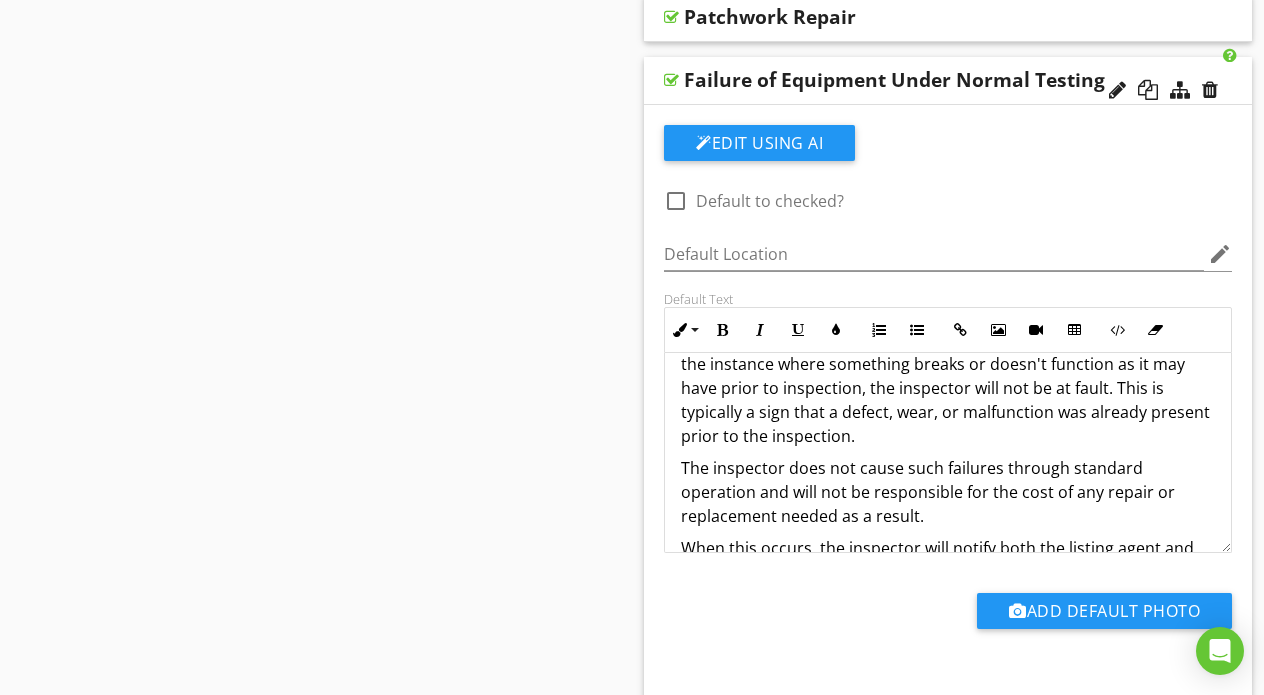 scroll, scrollTop: 0, scrollLeft: 0, axis: both 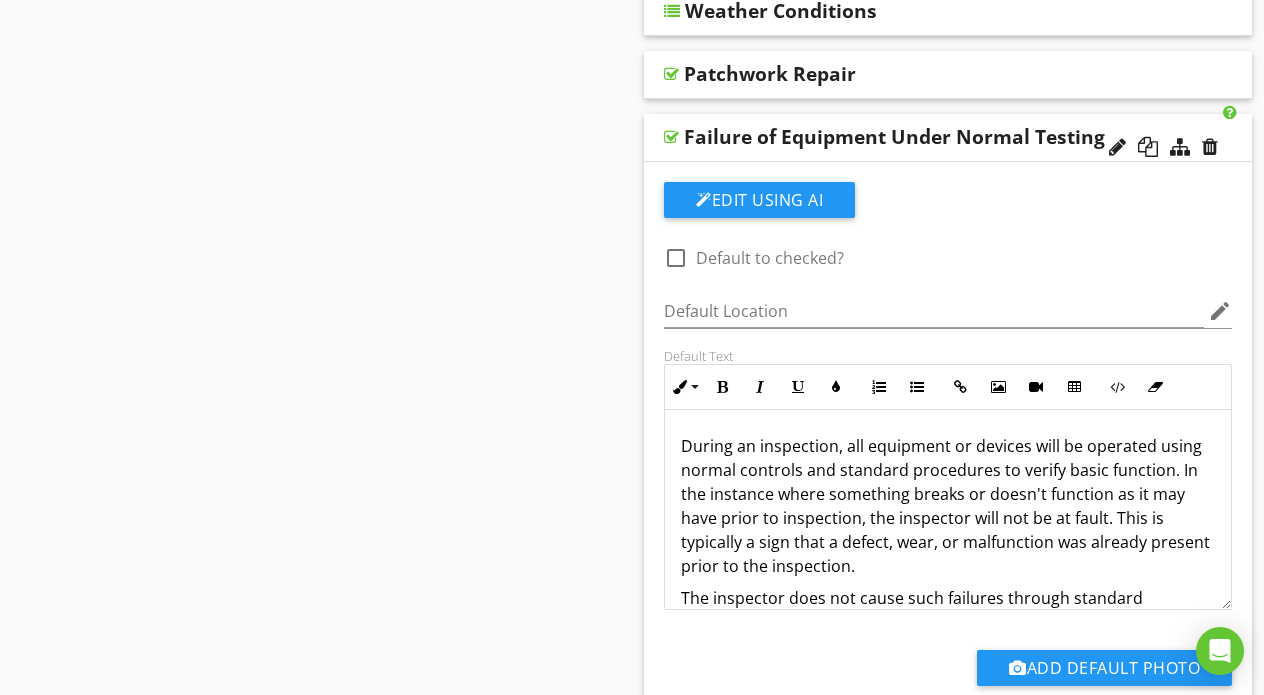 click on "Failure of Equipment Under Normal Testing" at bounding box center [948, 138] 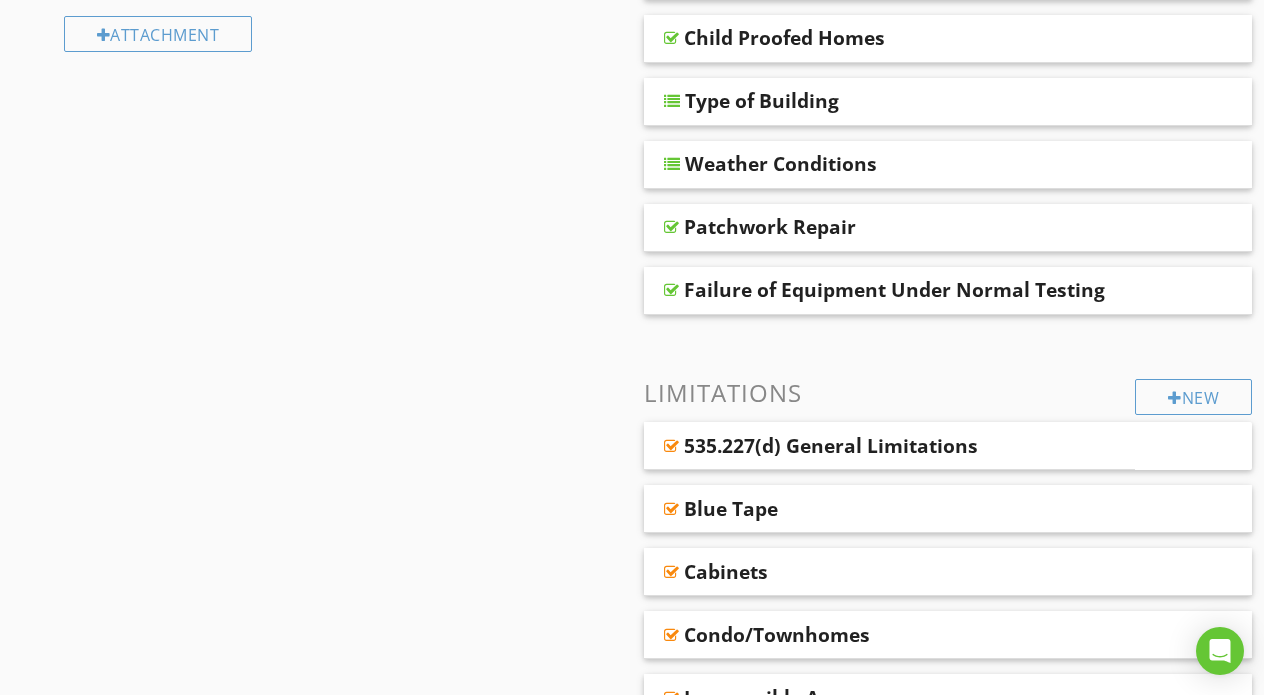 scroll, scrollTop: 934, scrollLeft: 0, axis: vertical 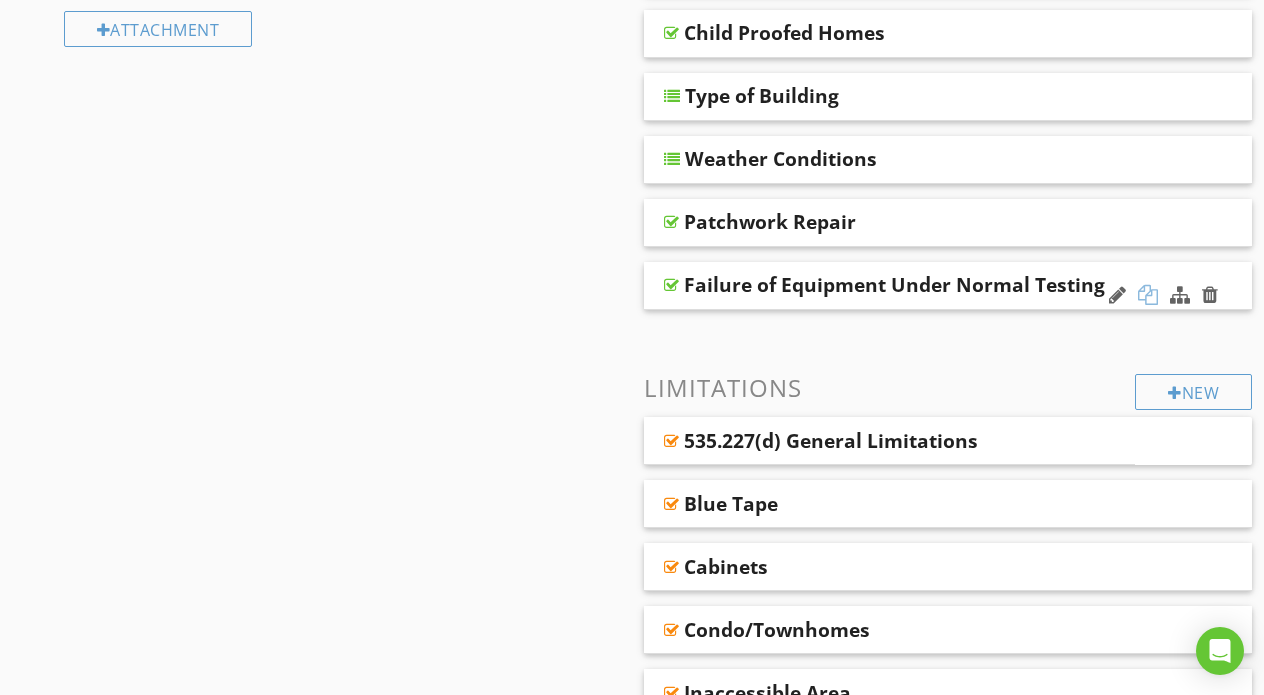 click at bounding box center (1148, 295) 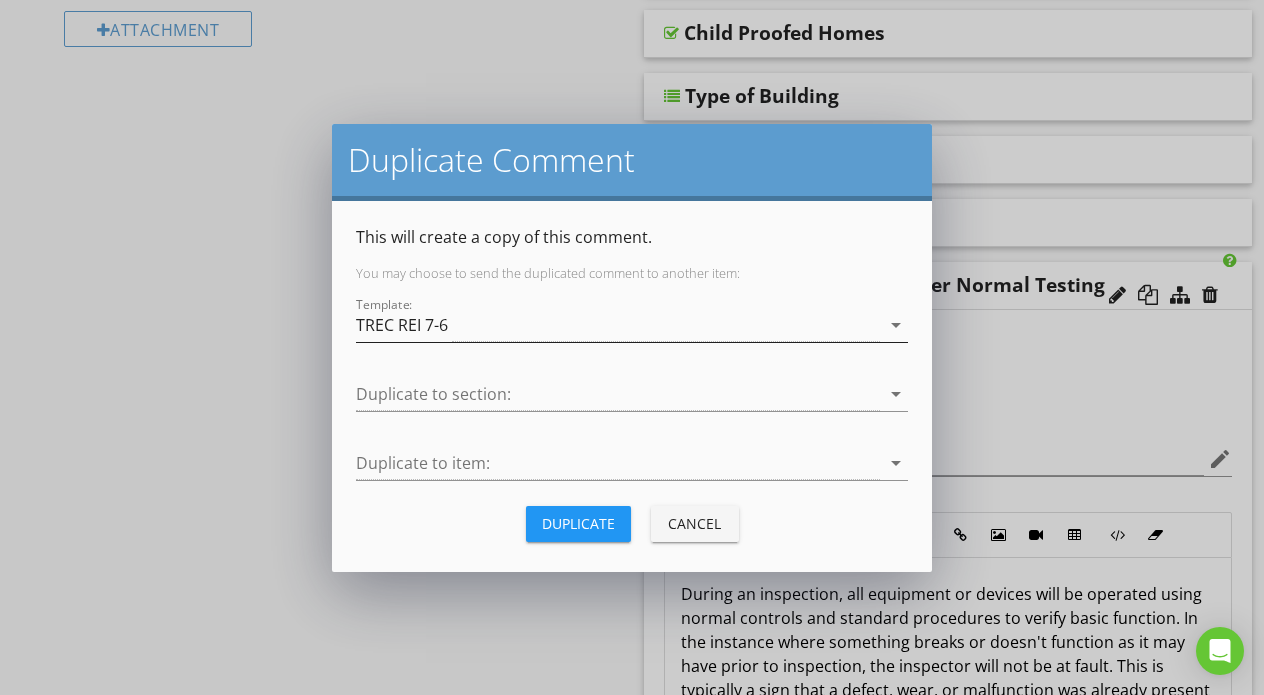 click on "TREC REI 7-6" at bounding box center [618, 325] 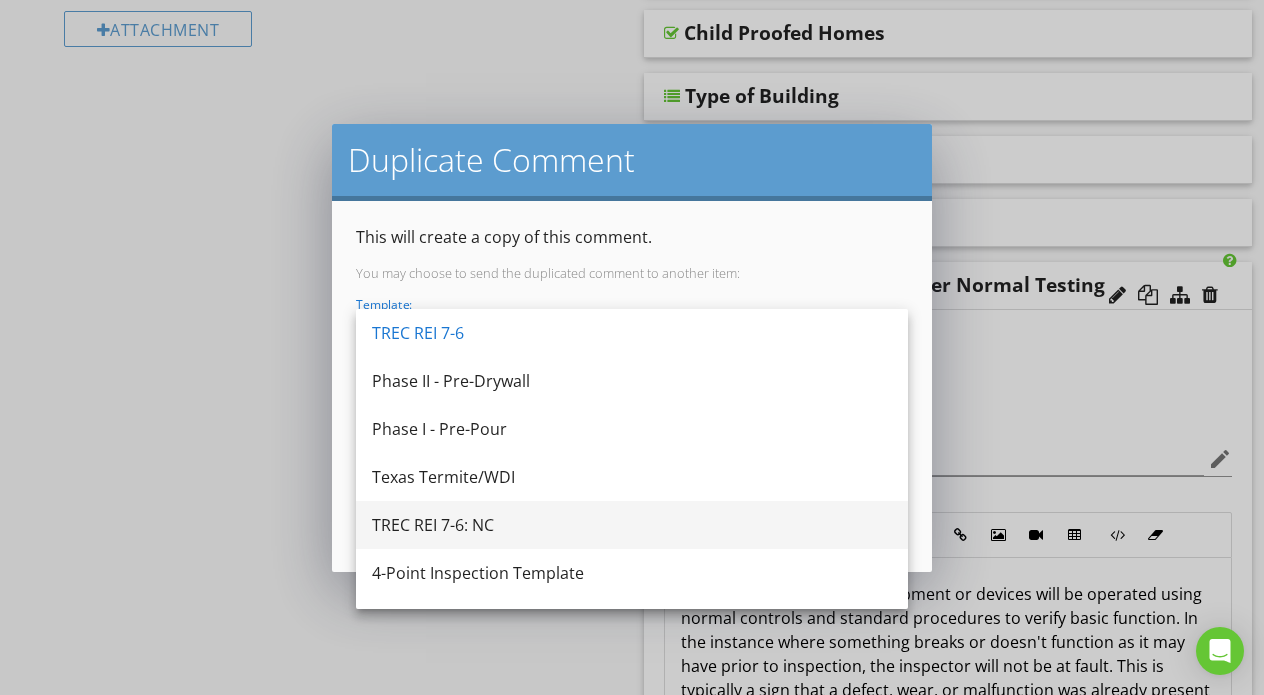 click on "TREC REI 7-6: NC" at bounding box center [632, 525] 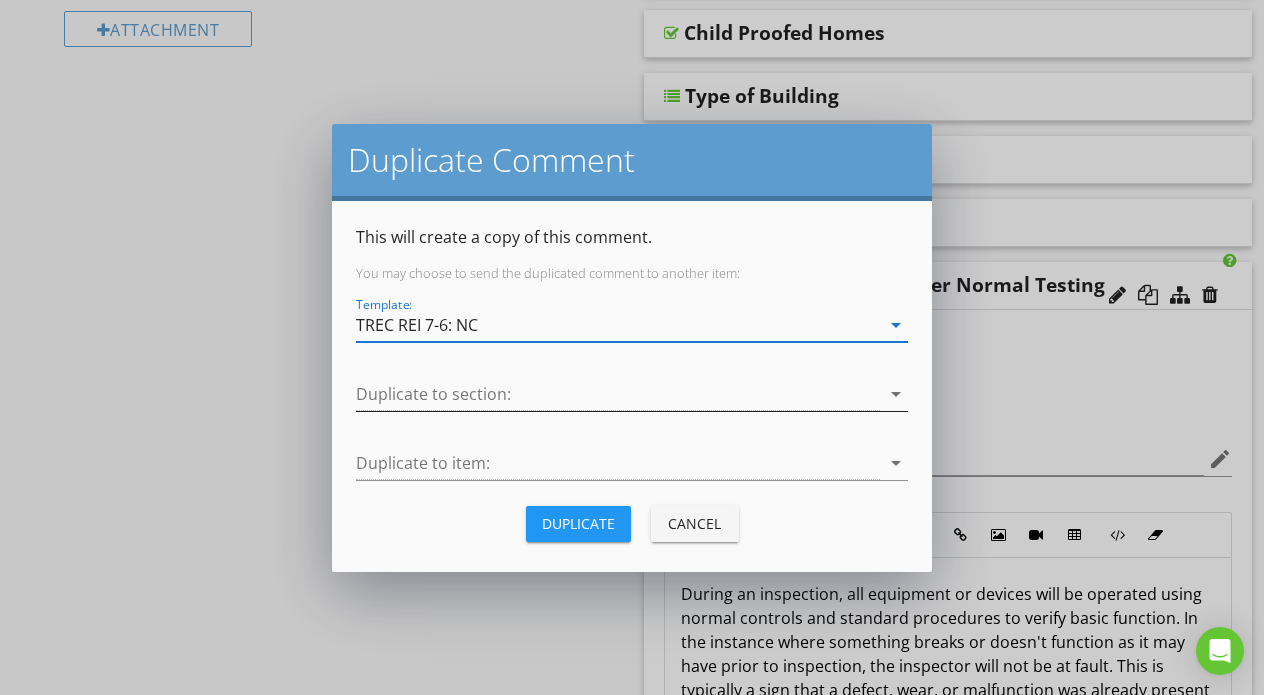 click at bounding box center [618, 394] 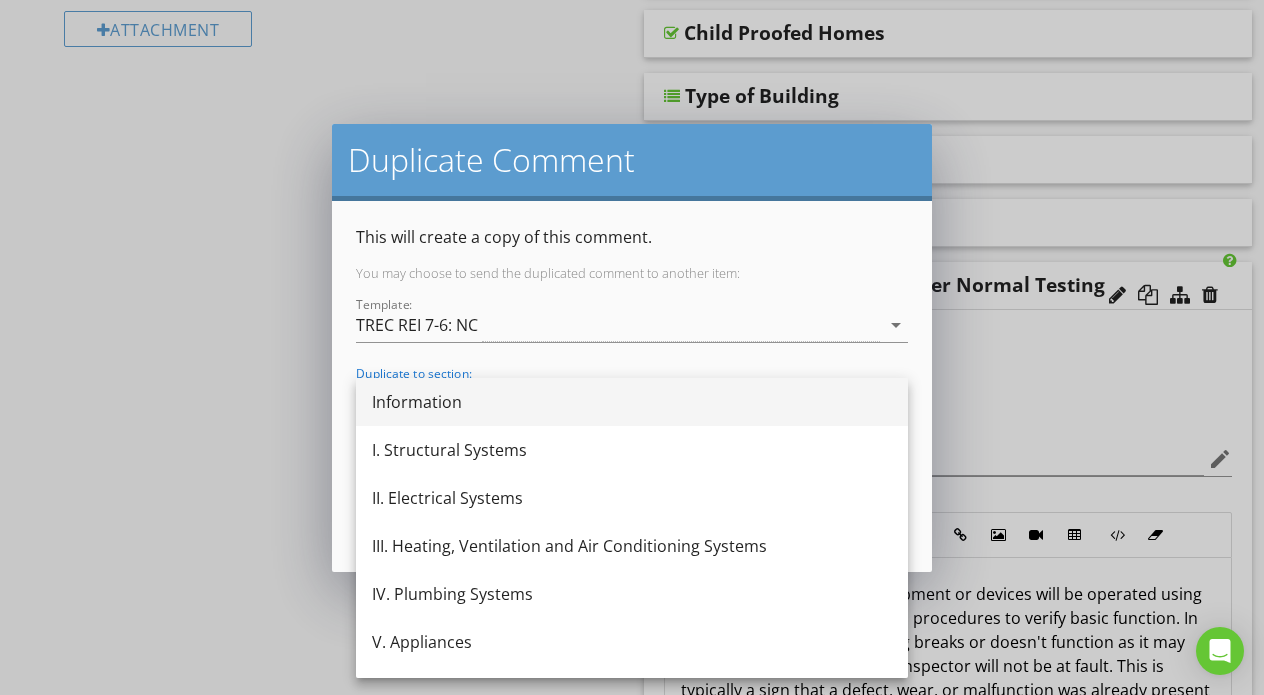 click on "Information" at bounding box center [632, 402] 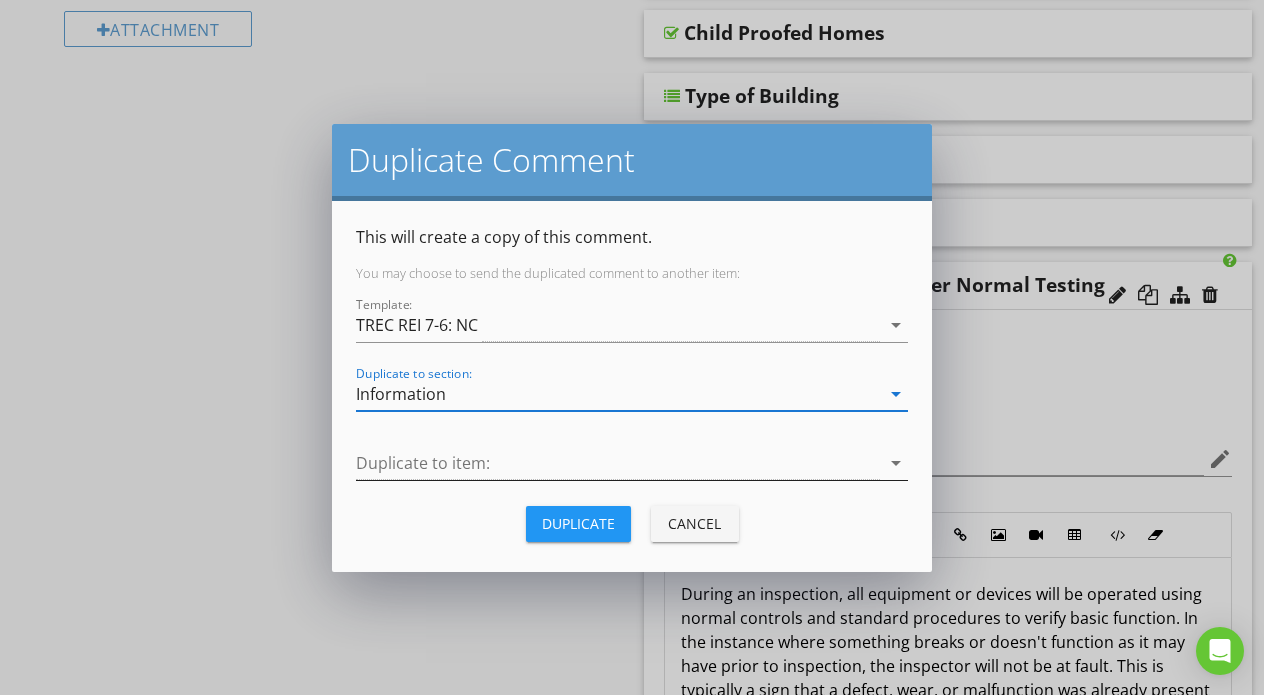 click at bounding box center [618, 463] 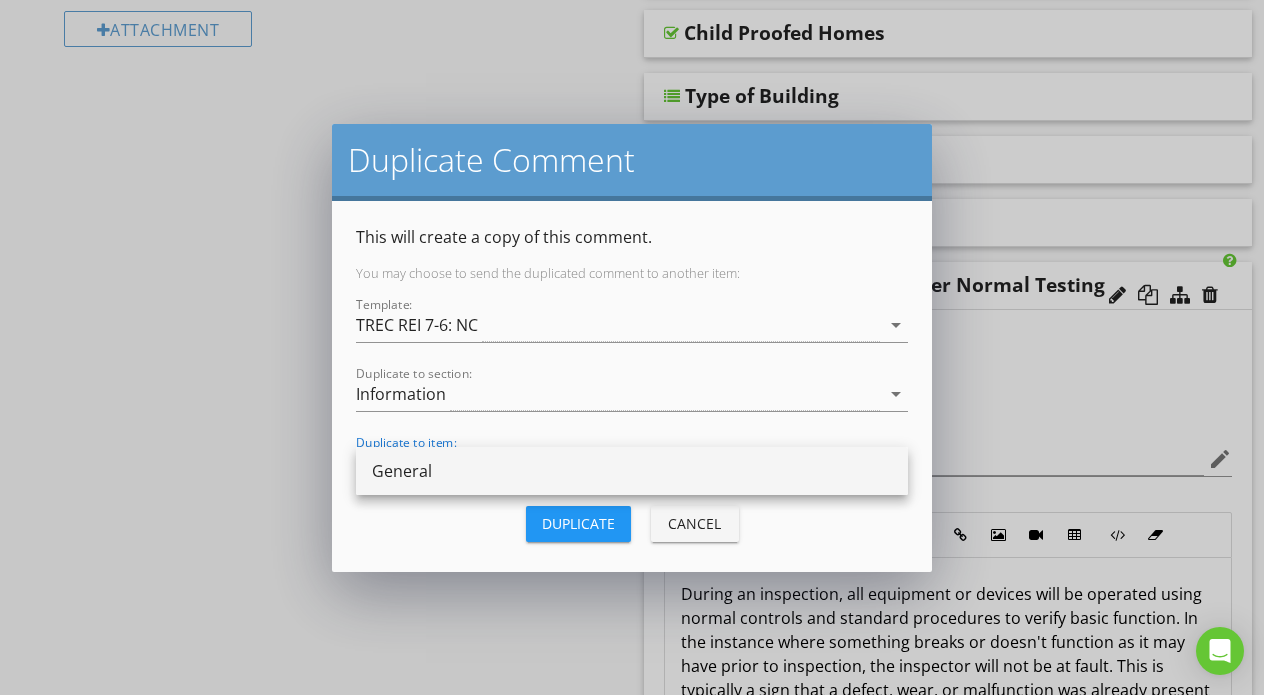 click on "General" at bounding box center [632, 471] 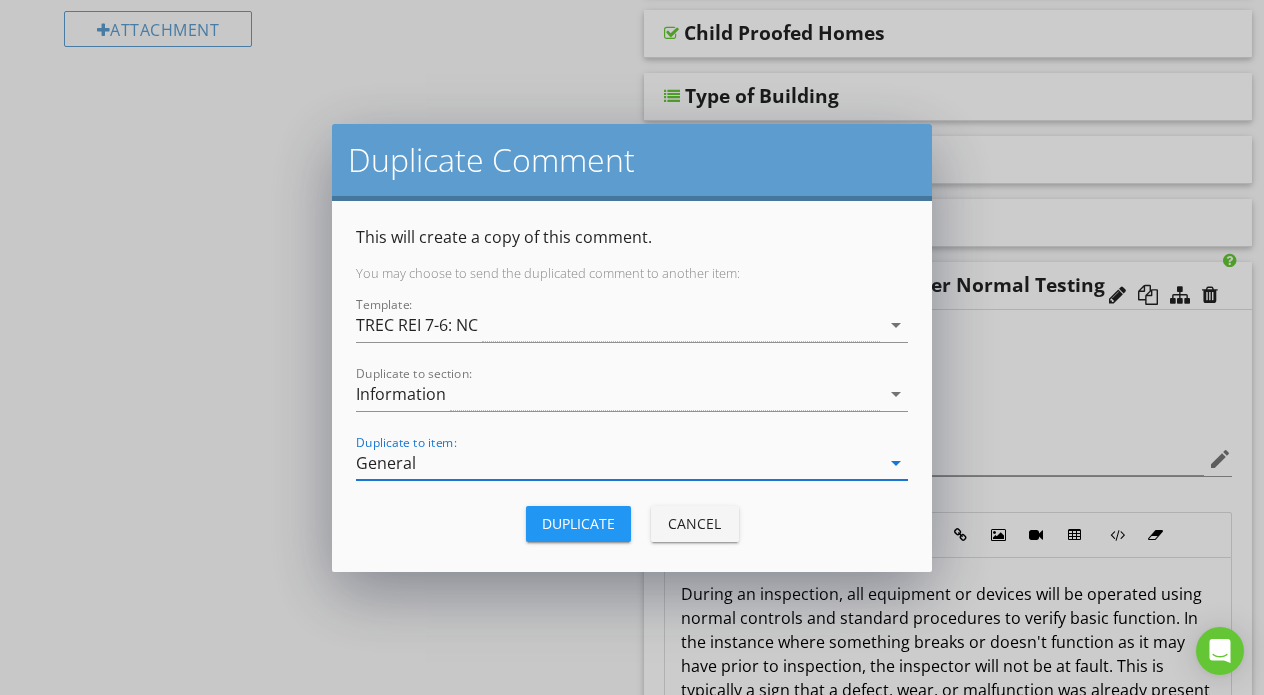 click on "Duplicate" at bounding box center [578, 523] 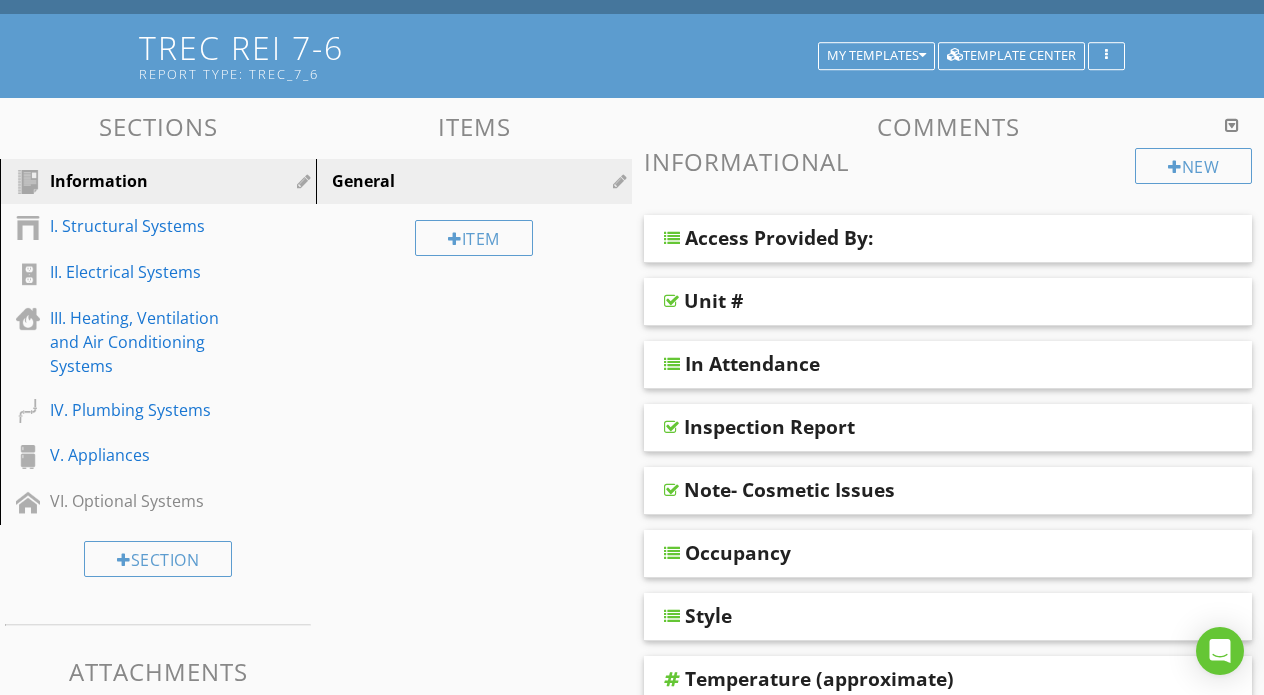 scroll, scrollTop: 213, scrollLeft: 0, axis: vertical 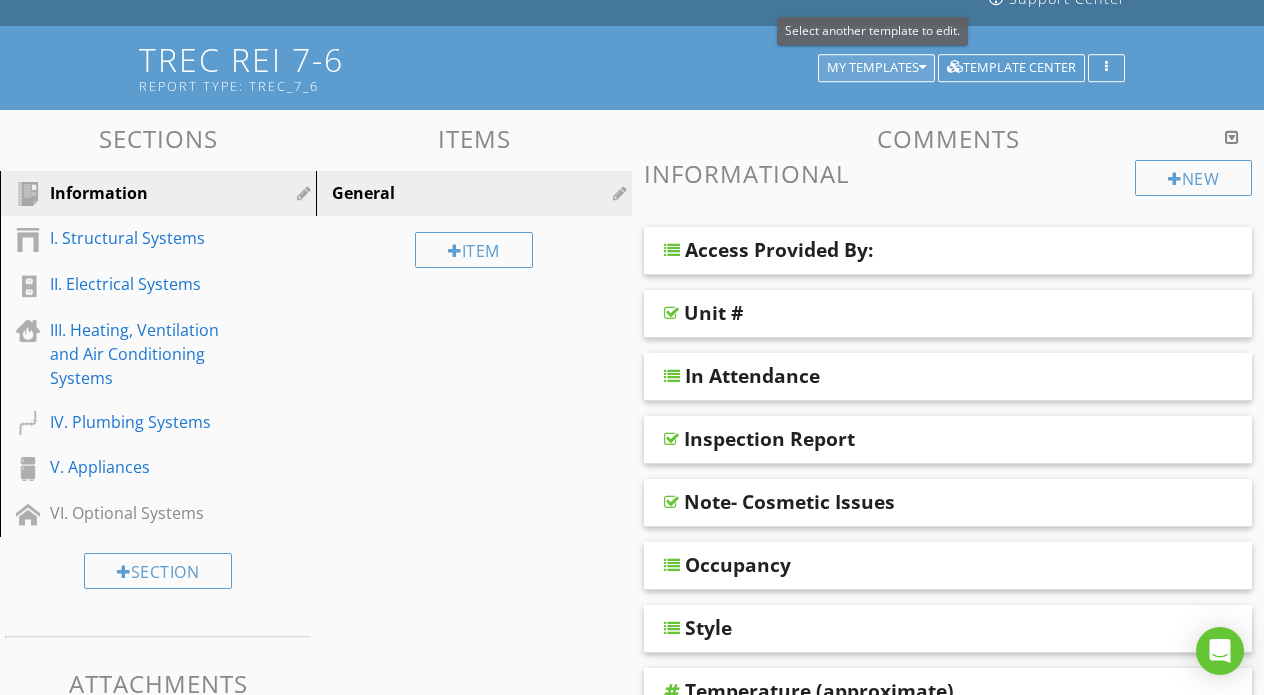 click at bounding box center [922, 68] 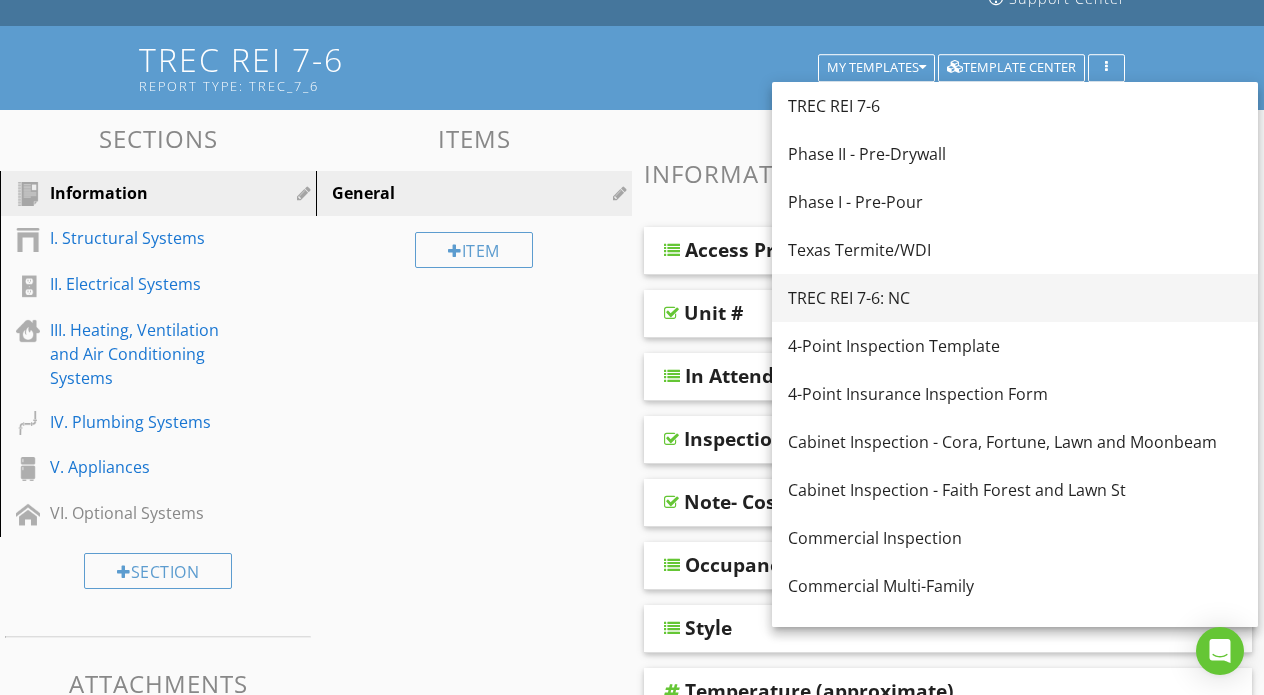 click on "TREC REI 7-6: NC" at bounding box center (1015, 298) 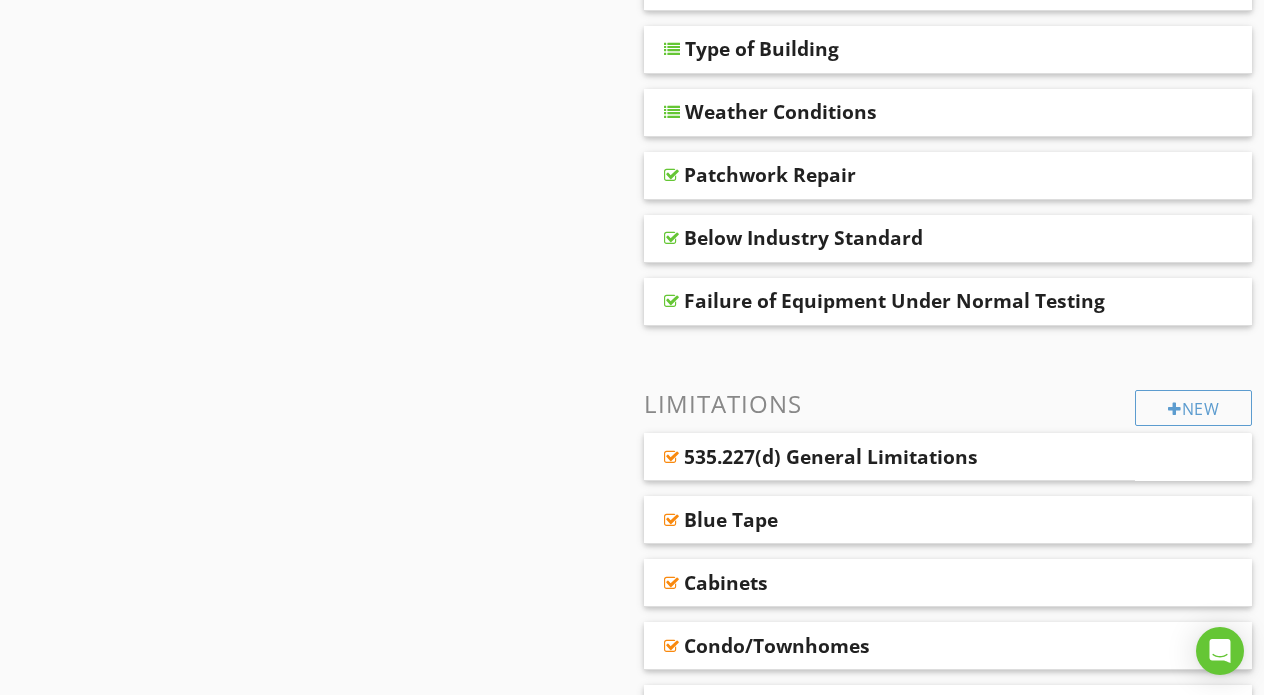 scroll, scrollTop: 983, scrollLeft: 0, axis: vertical 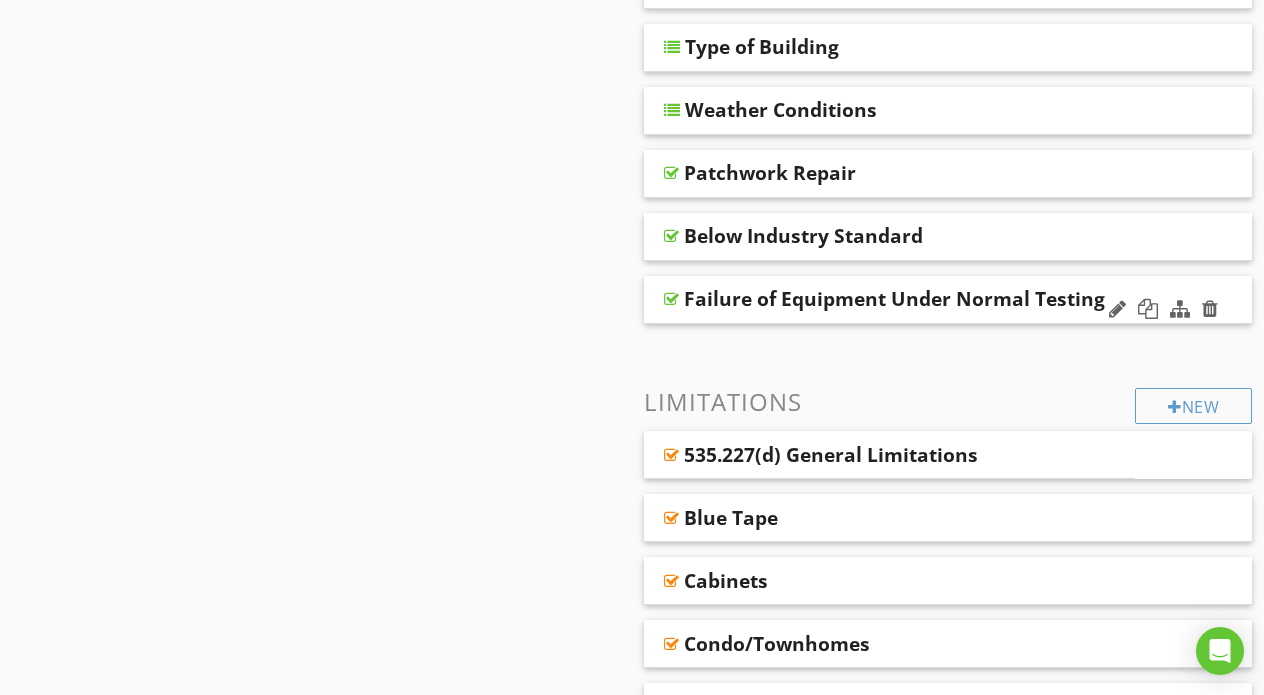 click on "Failure of Equipment Under Normal Testing" at bounding box center (948, 300) 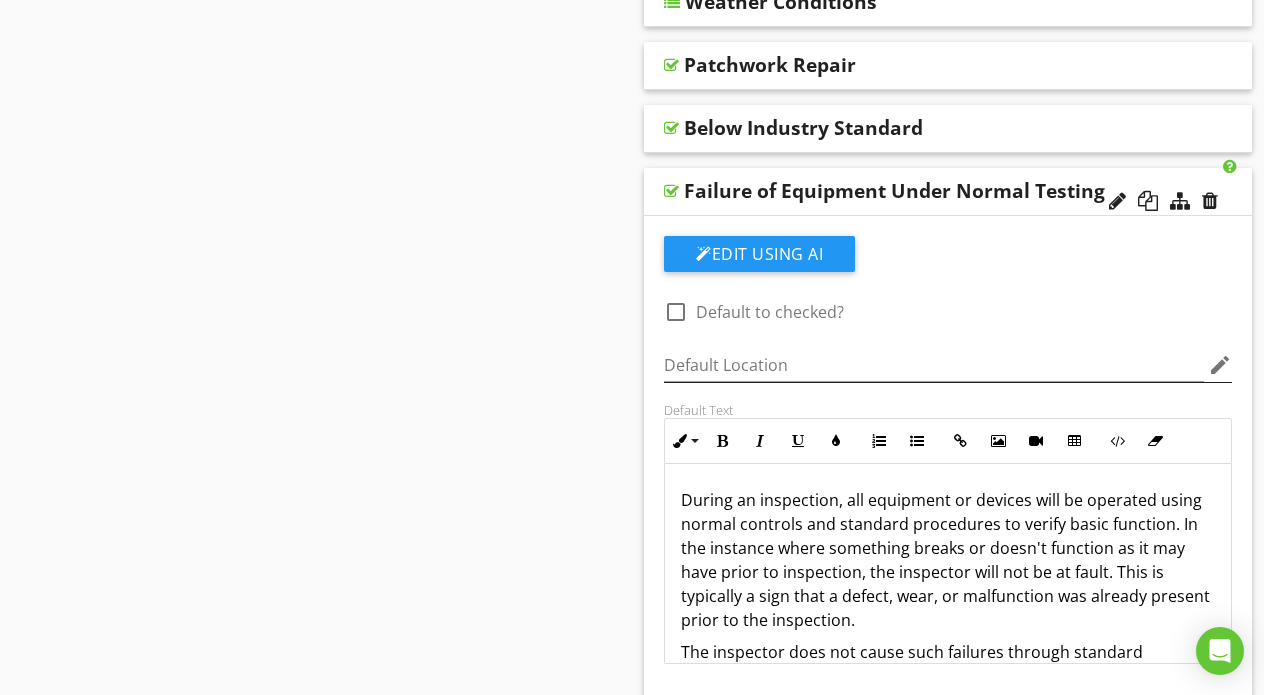 scroll, scrollTop: 1090, scrollLeft: 0, axis: vertical 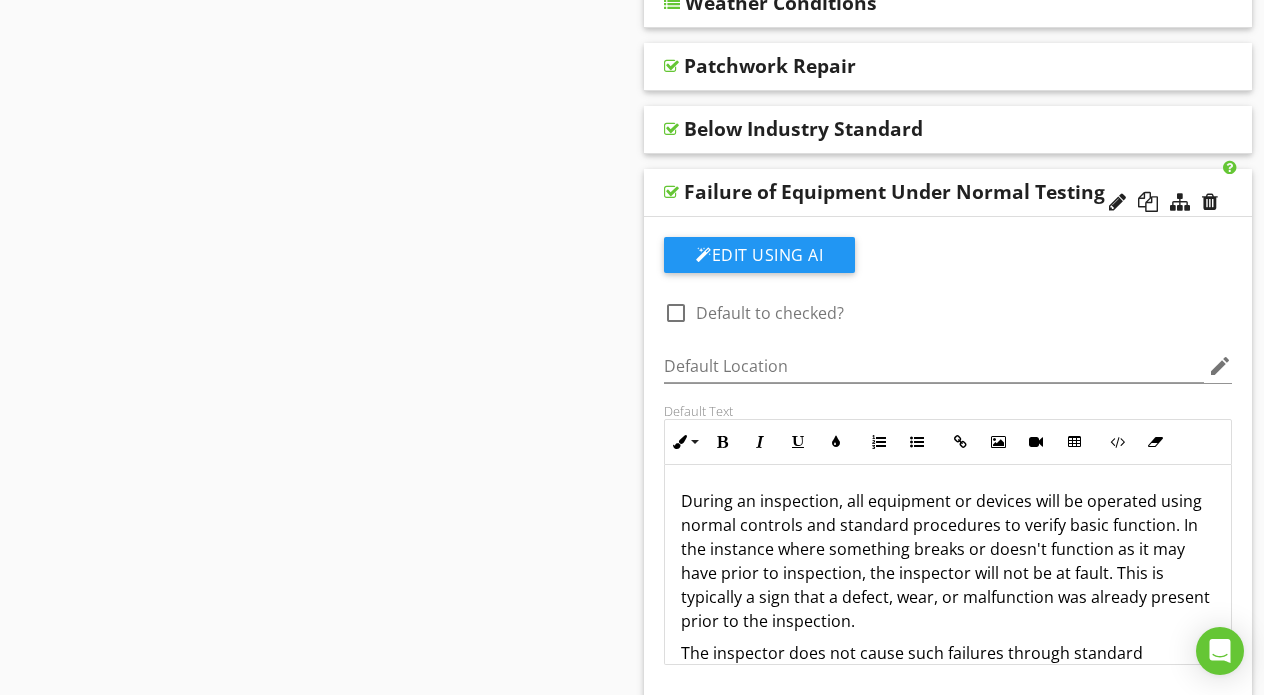 click on "Failure of Equipment Under Normal Testing" at bounding box center [948, 193] 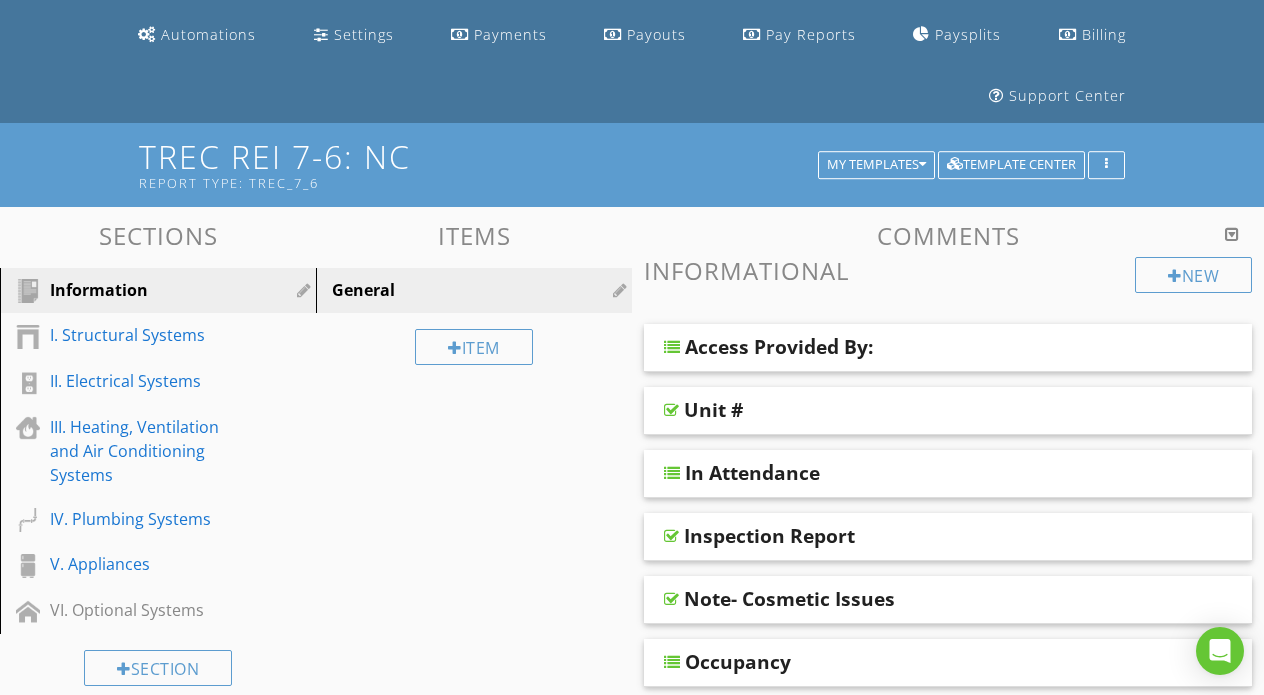 scroll, scrollTop: 0, scrollLeft: 0, axis: both 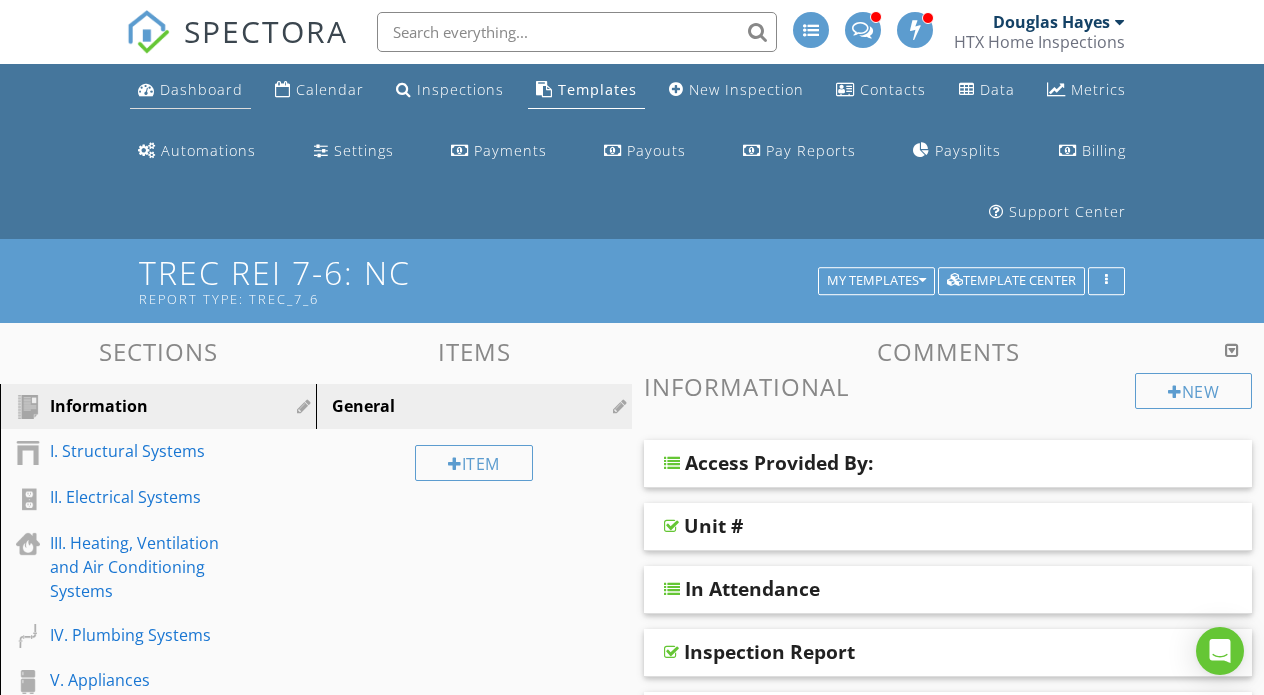 click on "Dashboard" at bounding box center [201, 89] 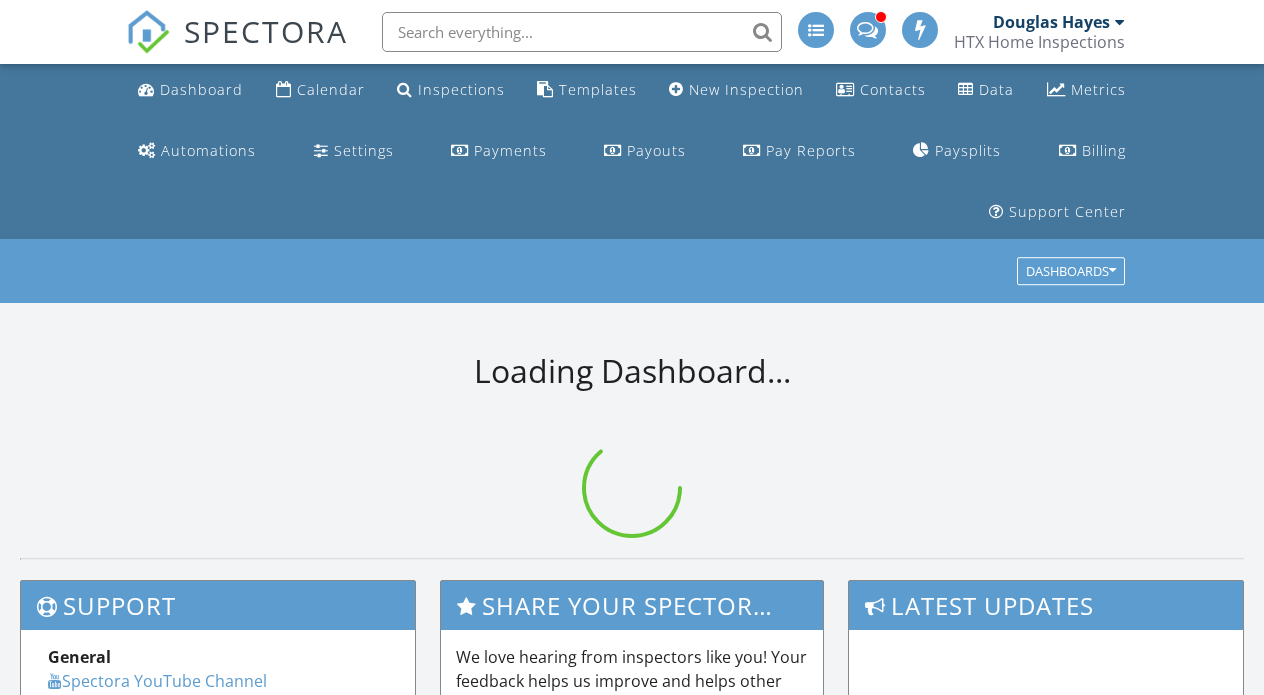 scroll, scrollTop: 0, scrollLeft: 0, axis: both 